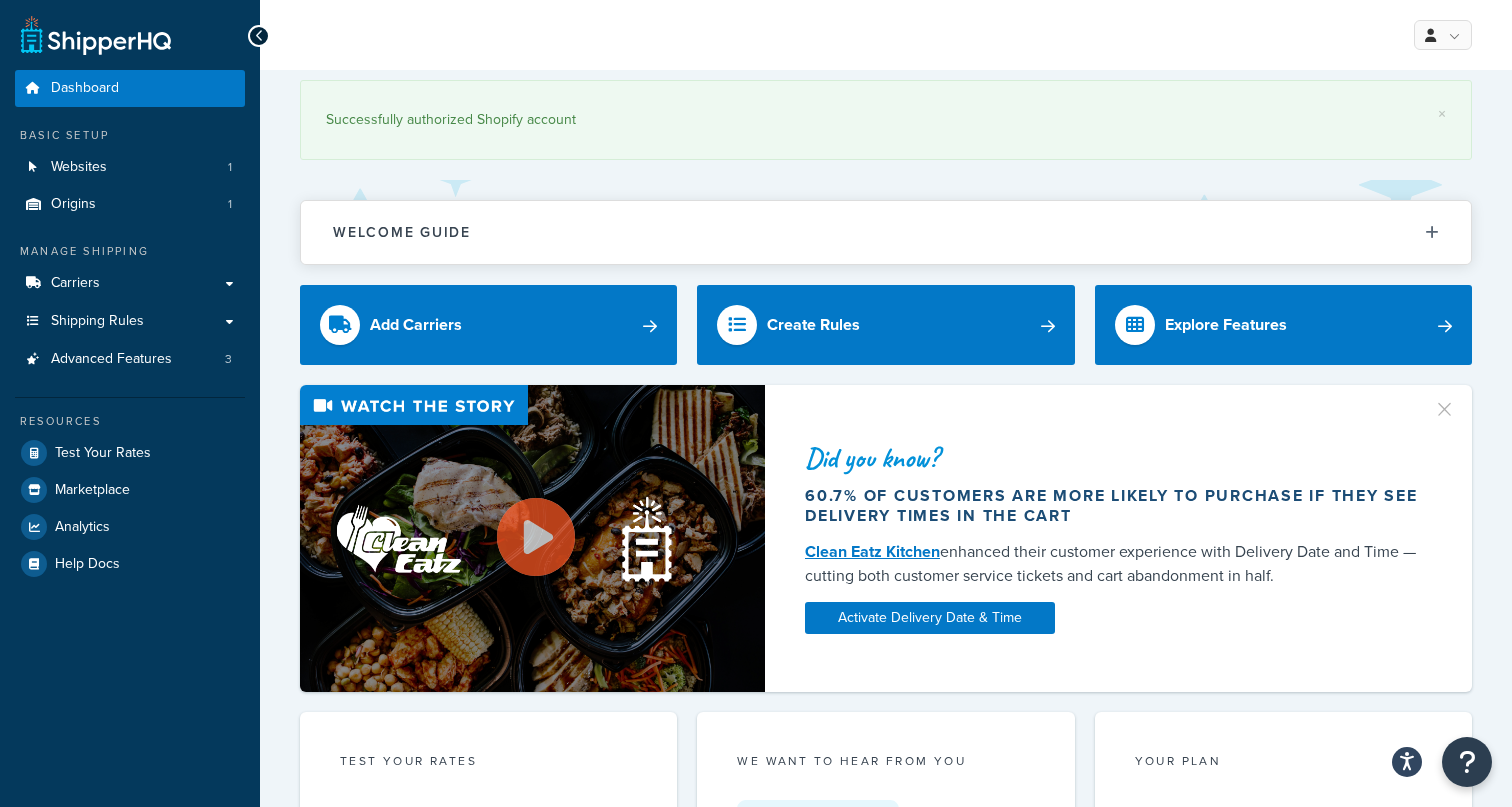 scroll, scrollTop: 0, scrollLeft: 0, axis: both 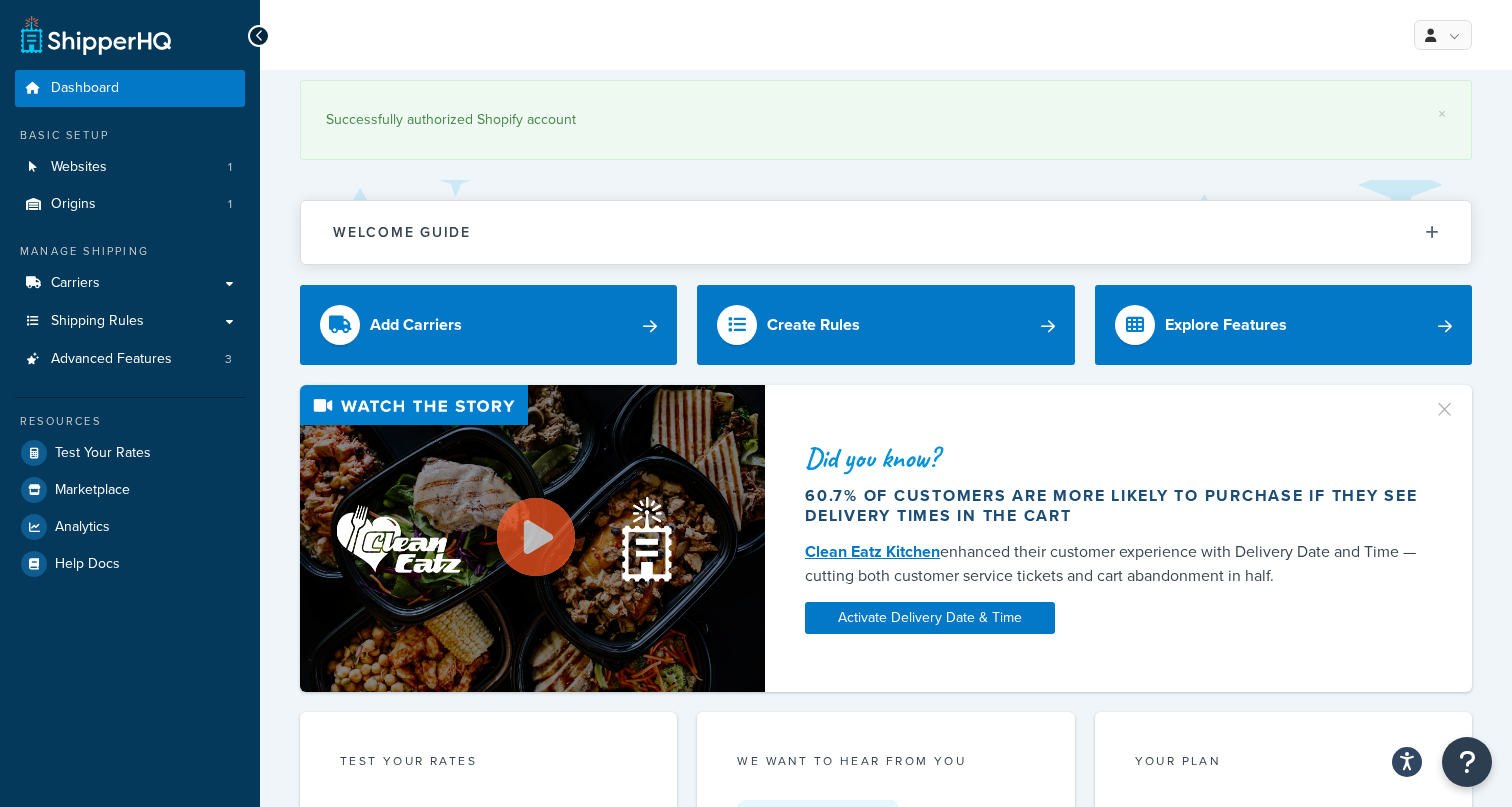 click at bounding box center [259, 36] 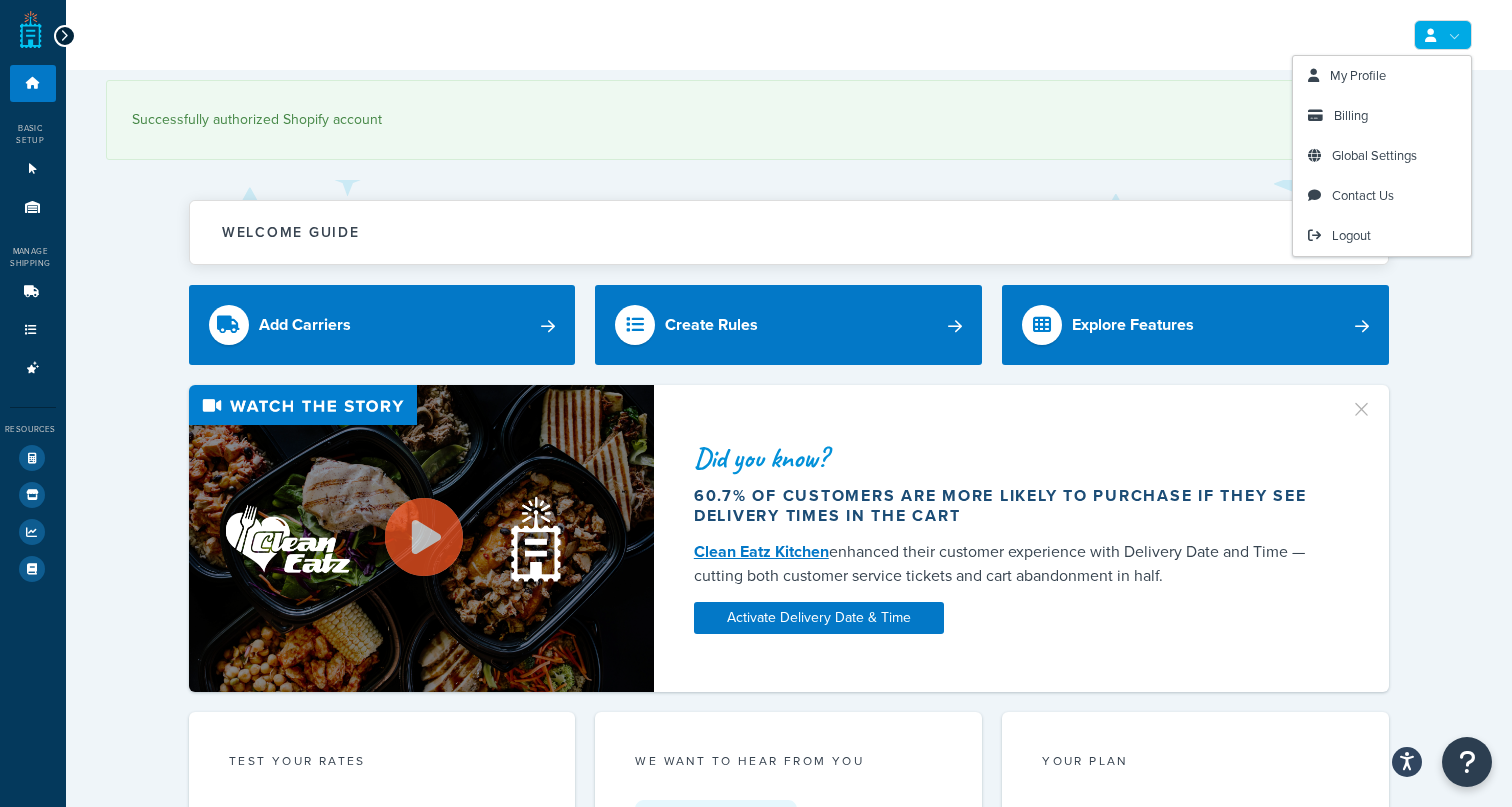click at bounding box center (1443, 35) 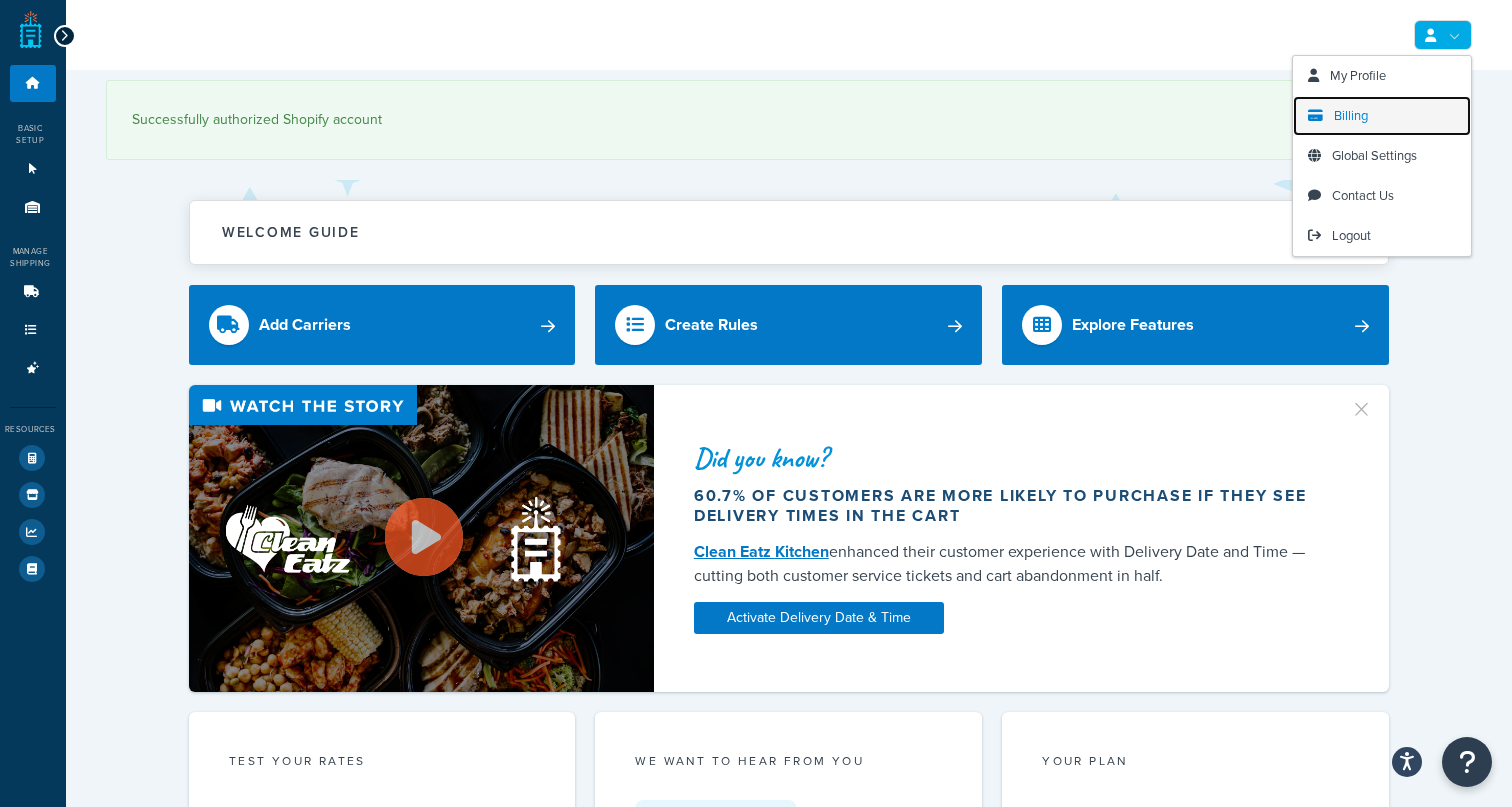 click on "Billing" at bounding box center (1351, 115) 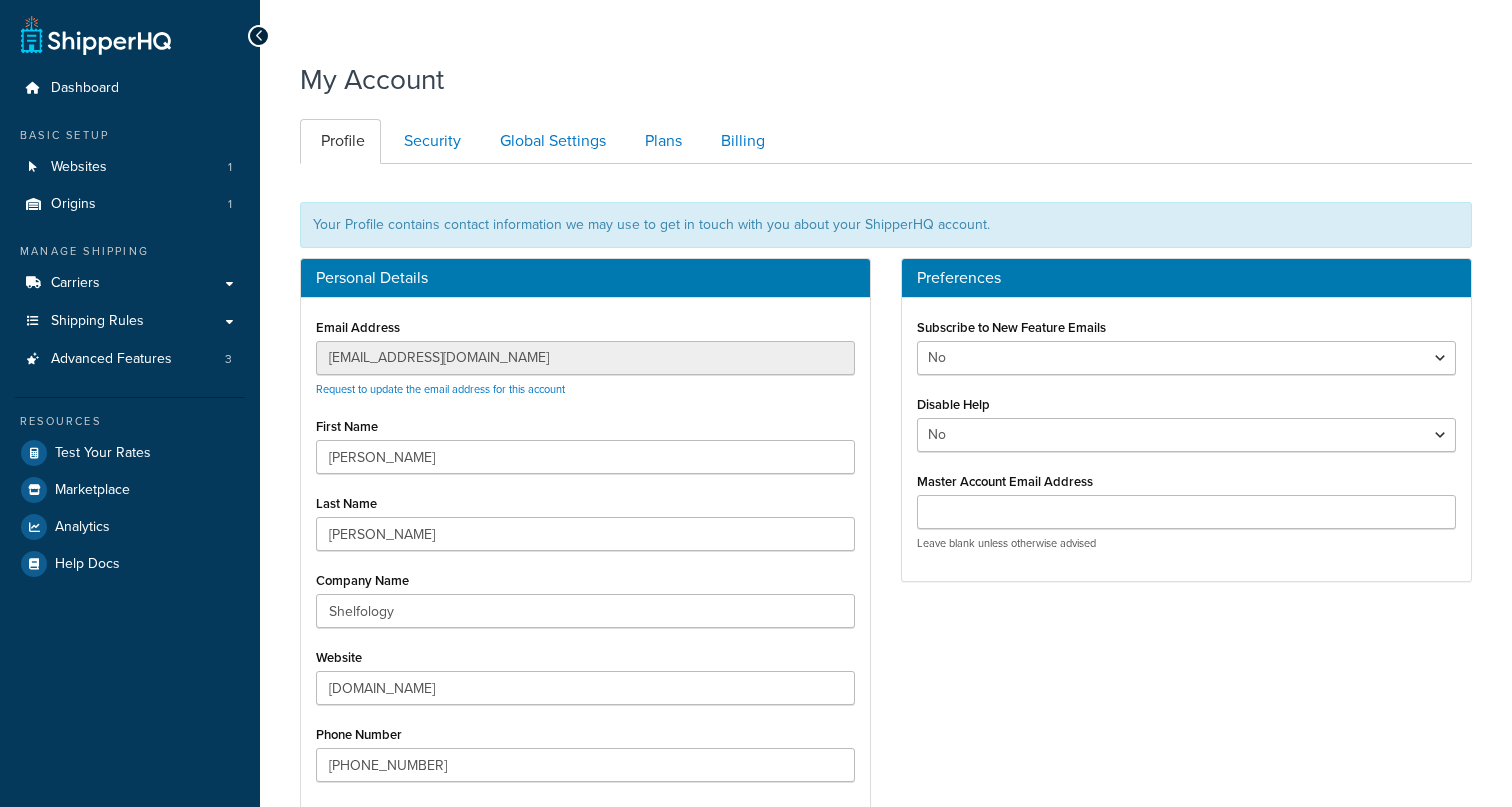 scroll, scrollTop: 0, scrollLeft: 0, axis: both 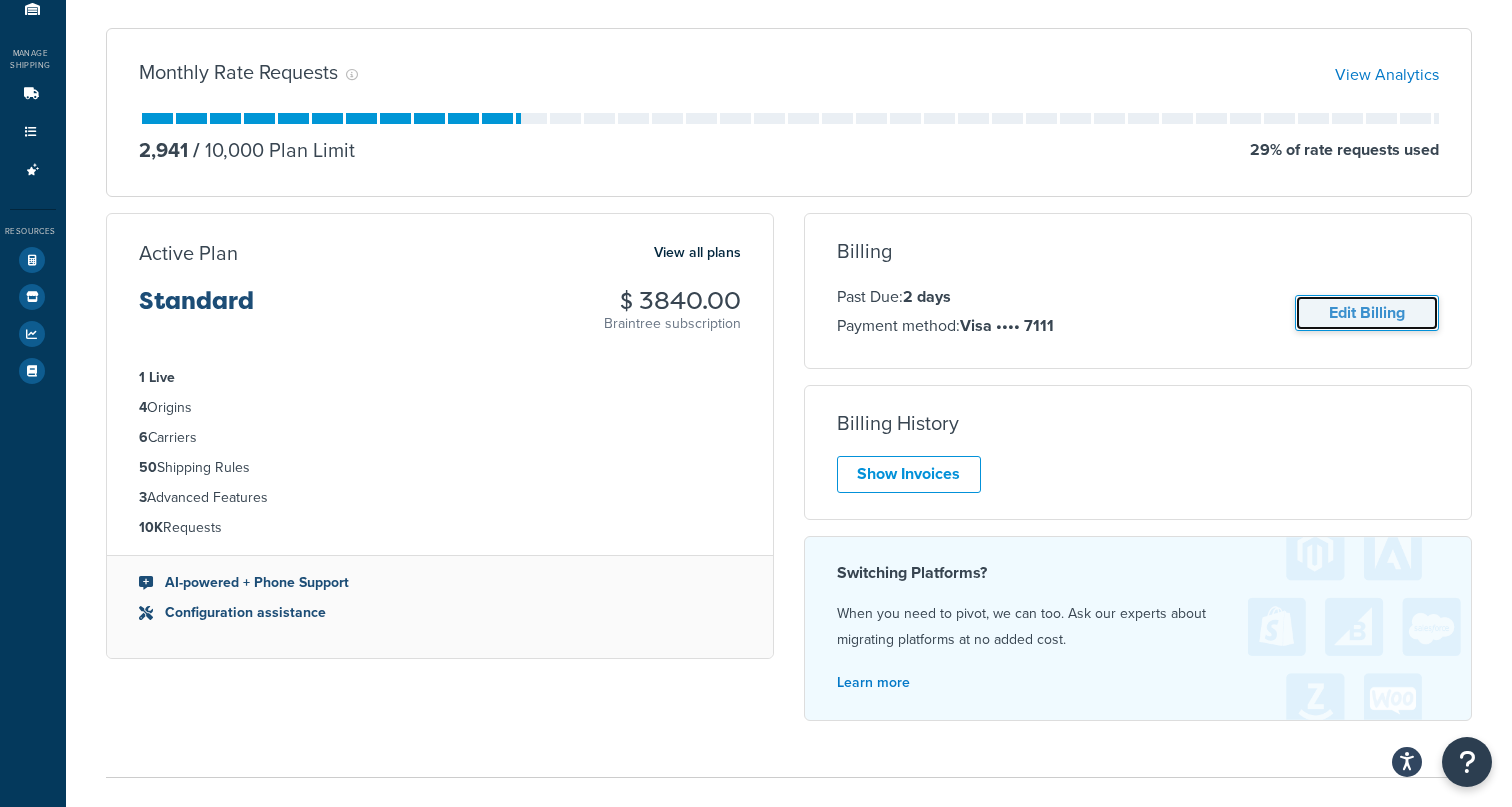 click on "Edit Billing" at bounding box center (1367, 313) 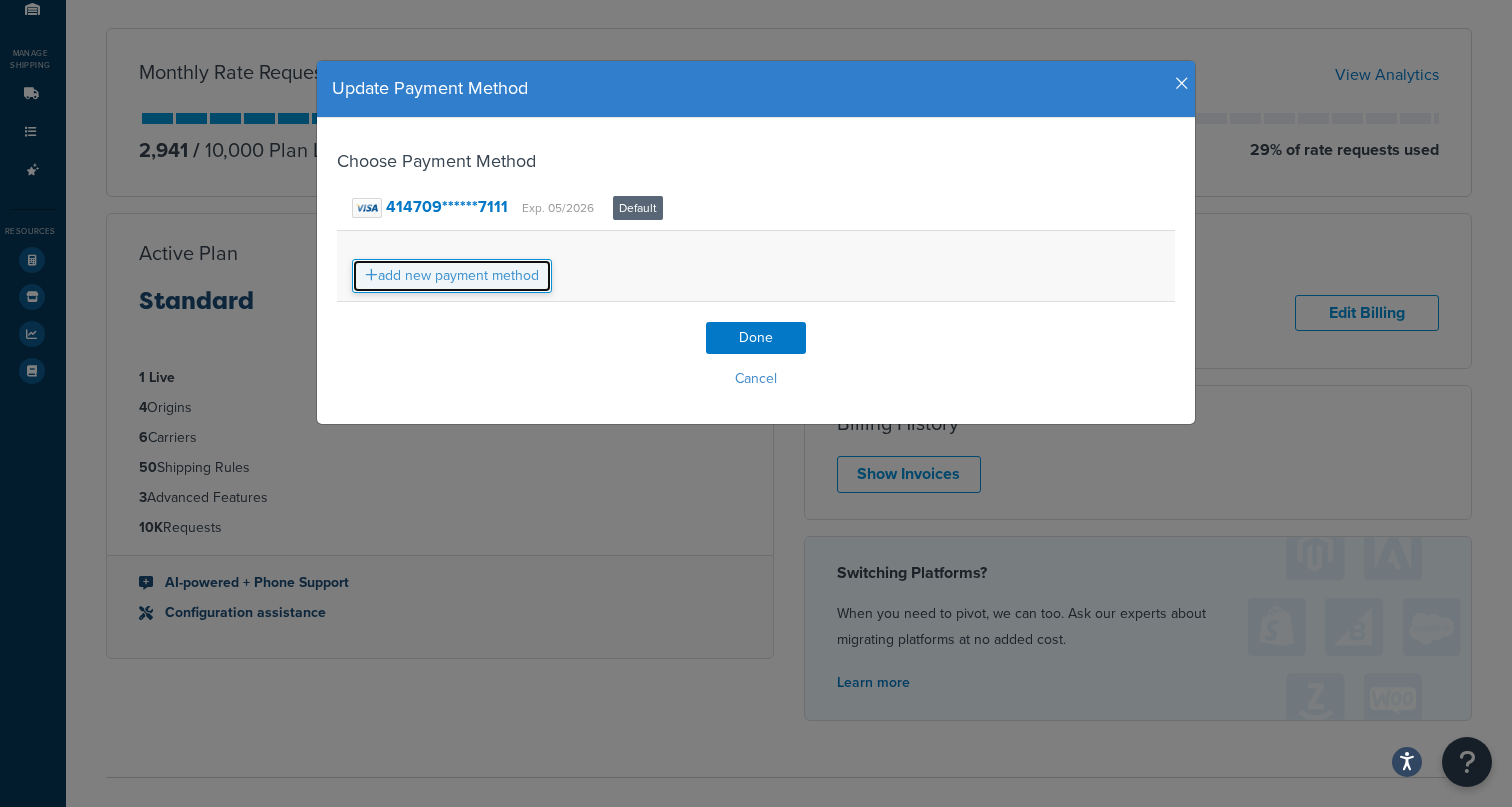 click on "add new payment method" at bounding box center [452, 276] 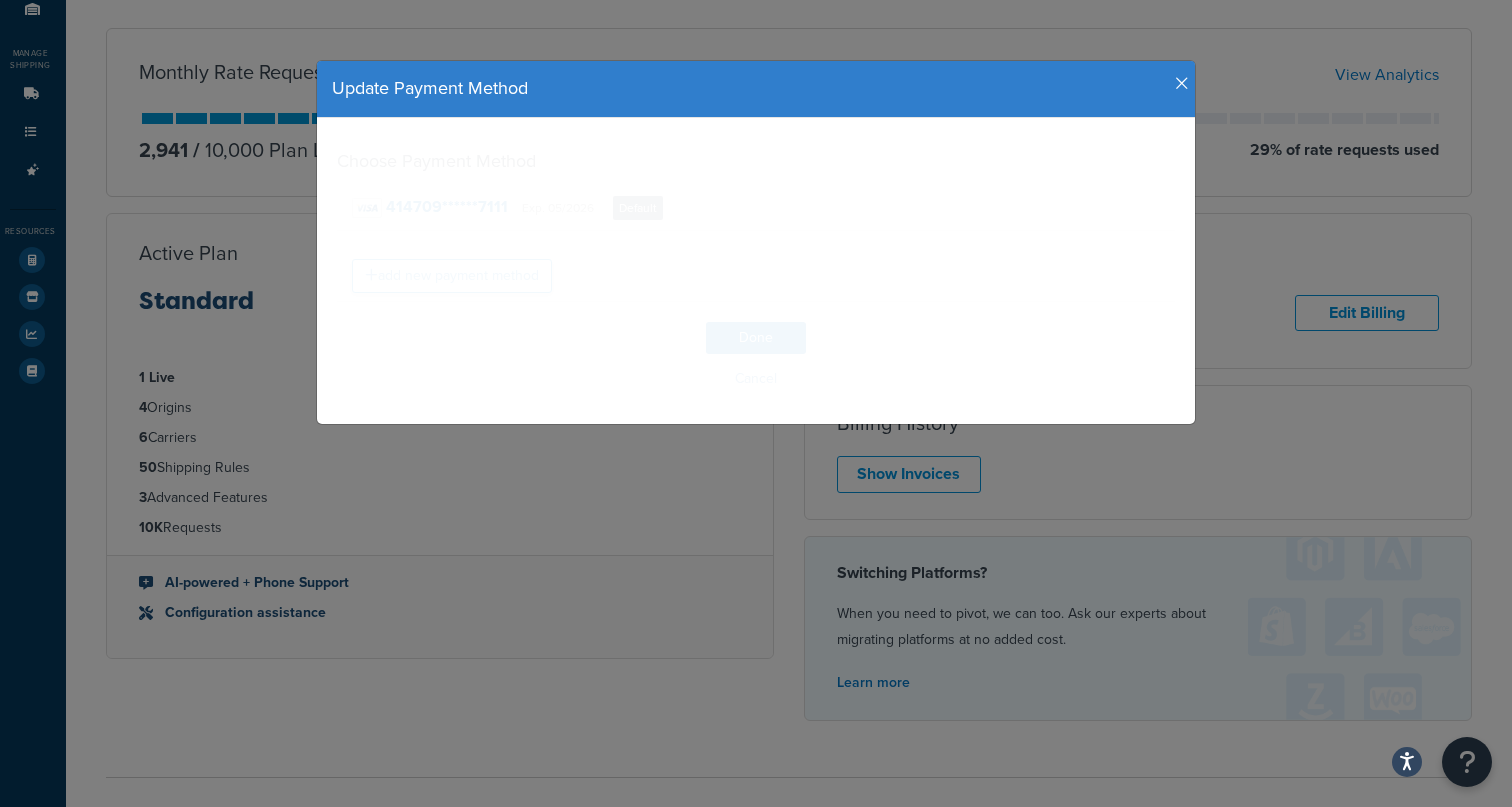 select on "ID" 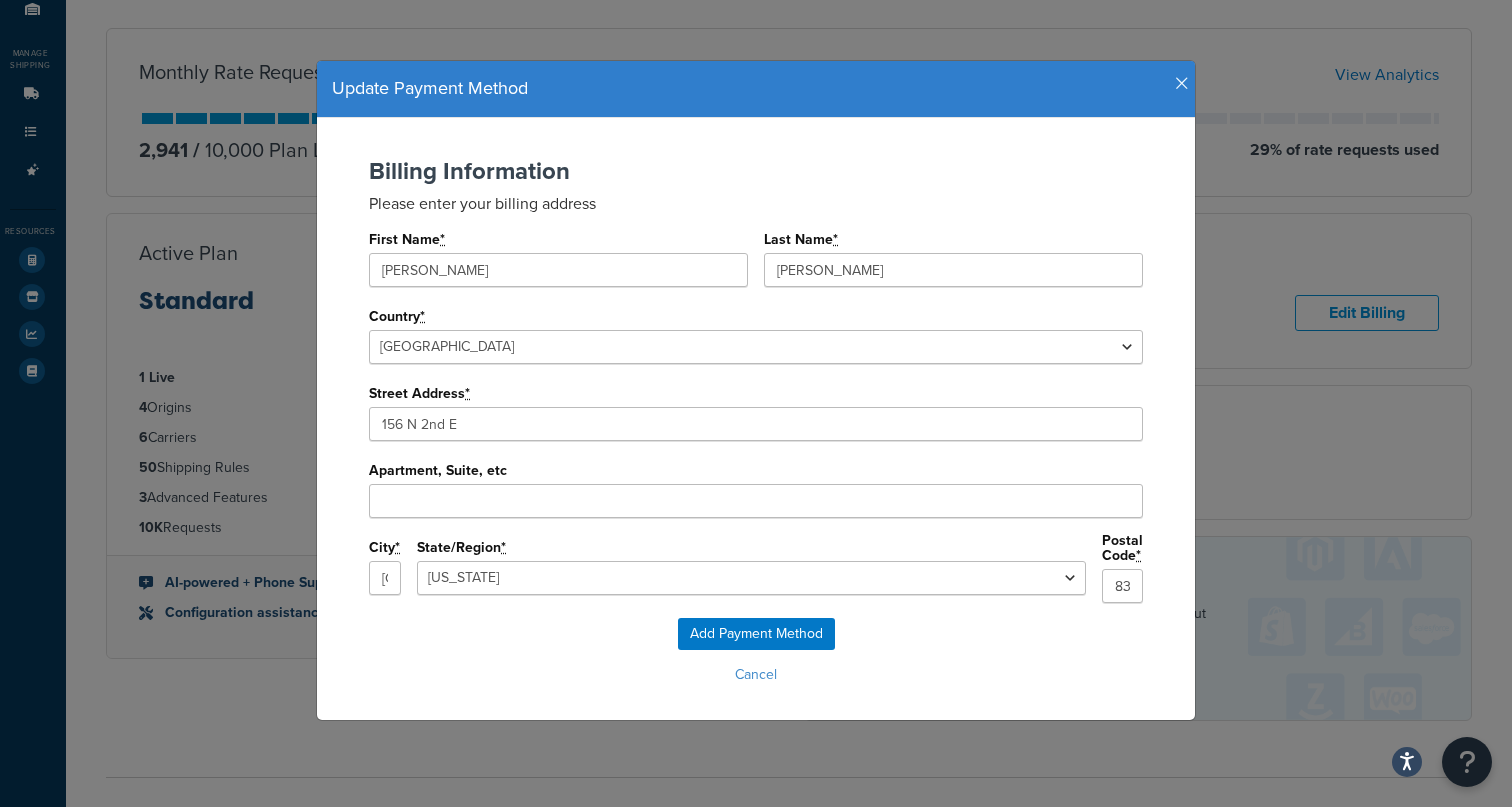 click at bounding box center (1182, 84) 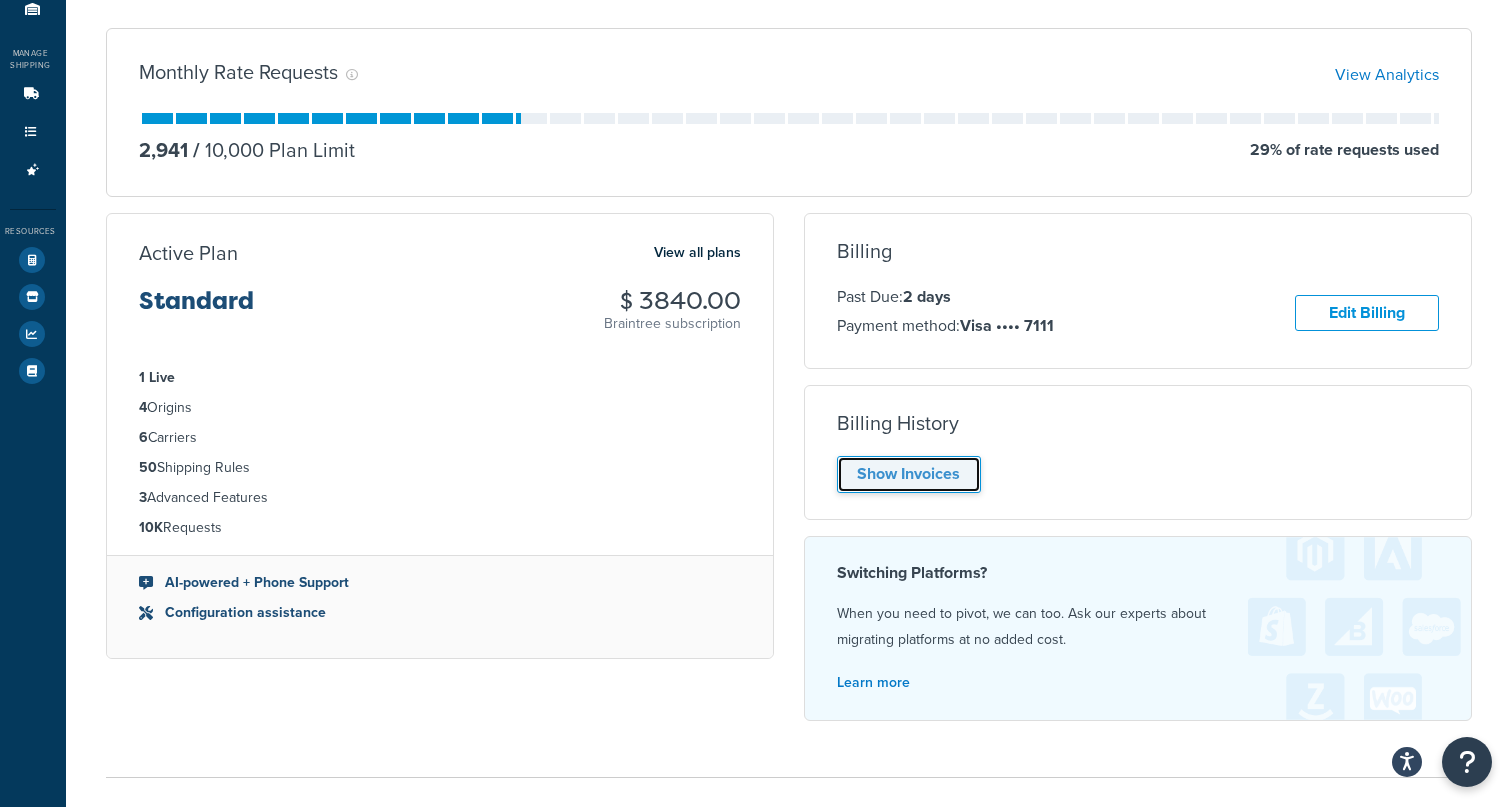 click on "Show Invoices" at bounding box center [909, 474] 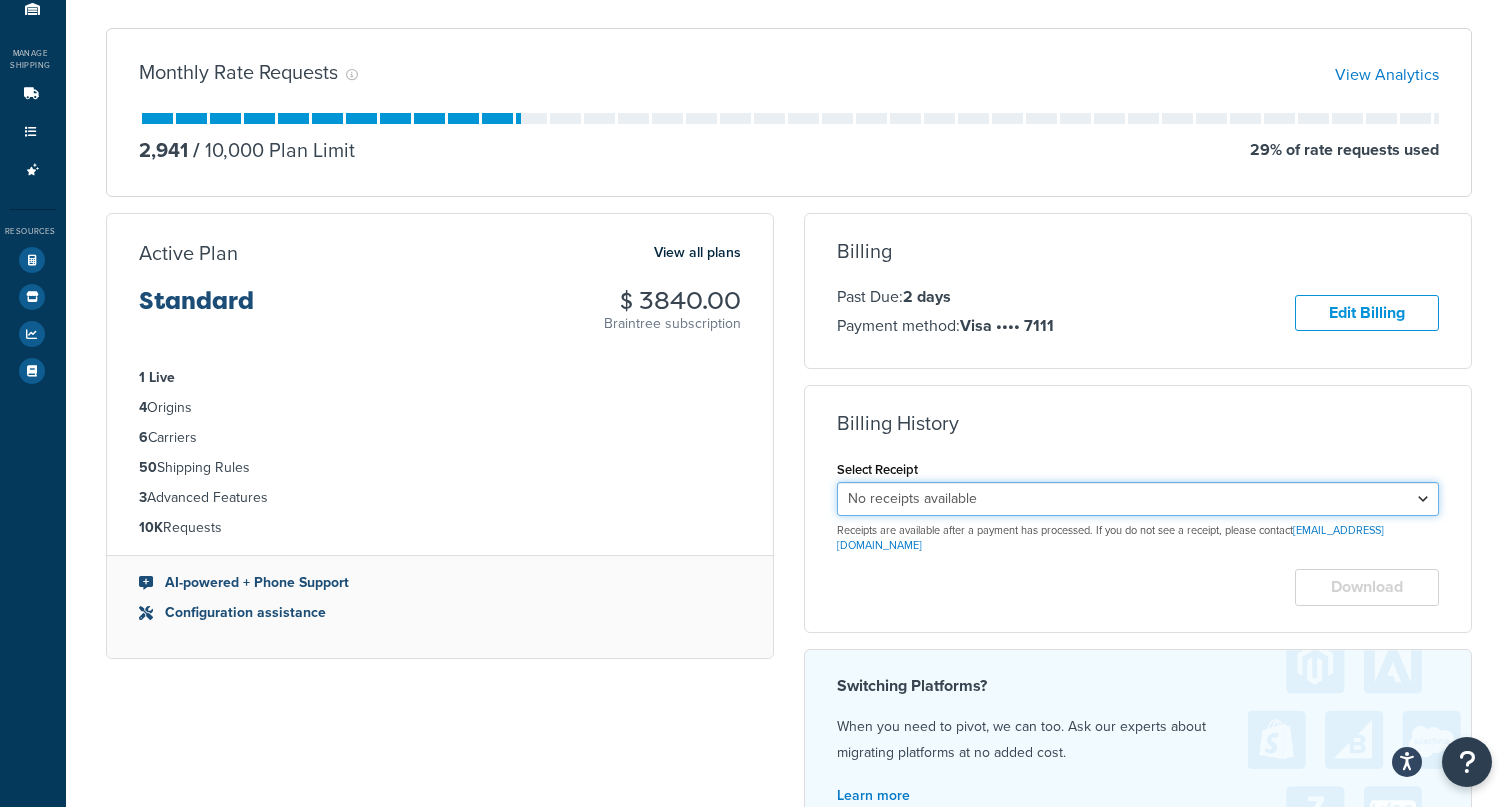 click on "No receipts available" at bounding box center [1138, 499] 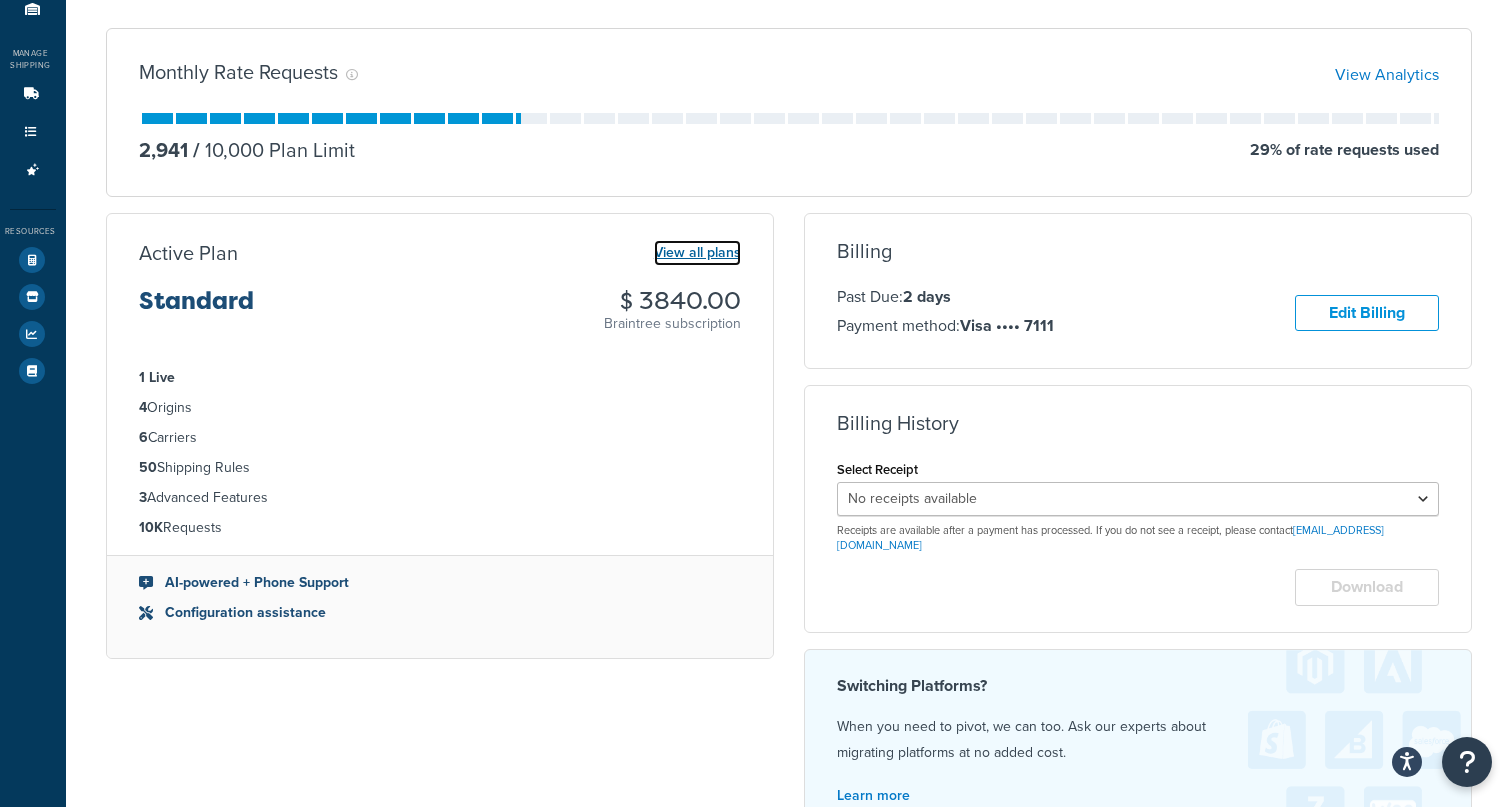 click on "View all plans" at bounding box center (697, 253) 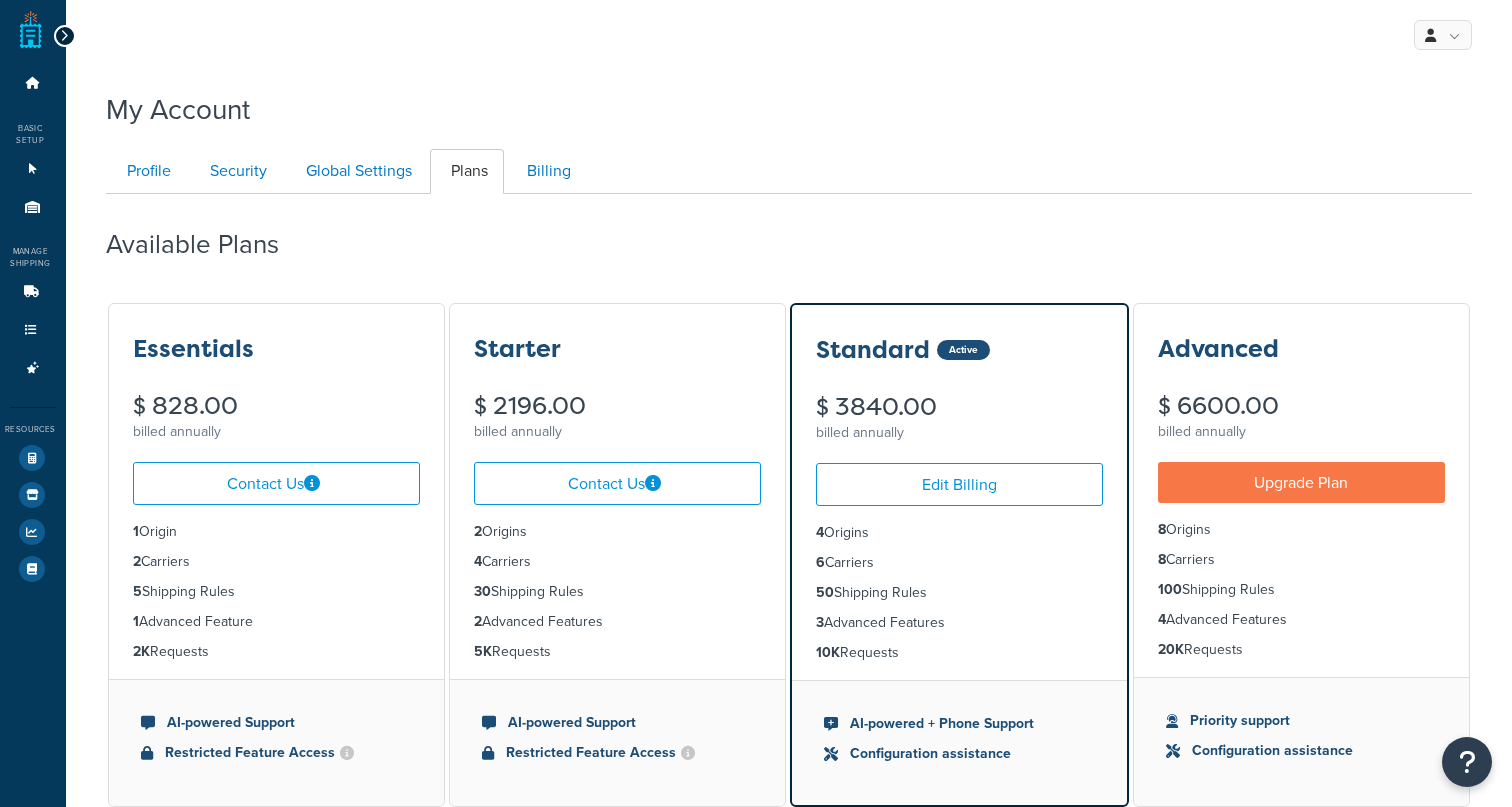 scroll, scrollTop: 0, scrollLeft: 0, axis: both 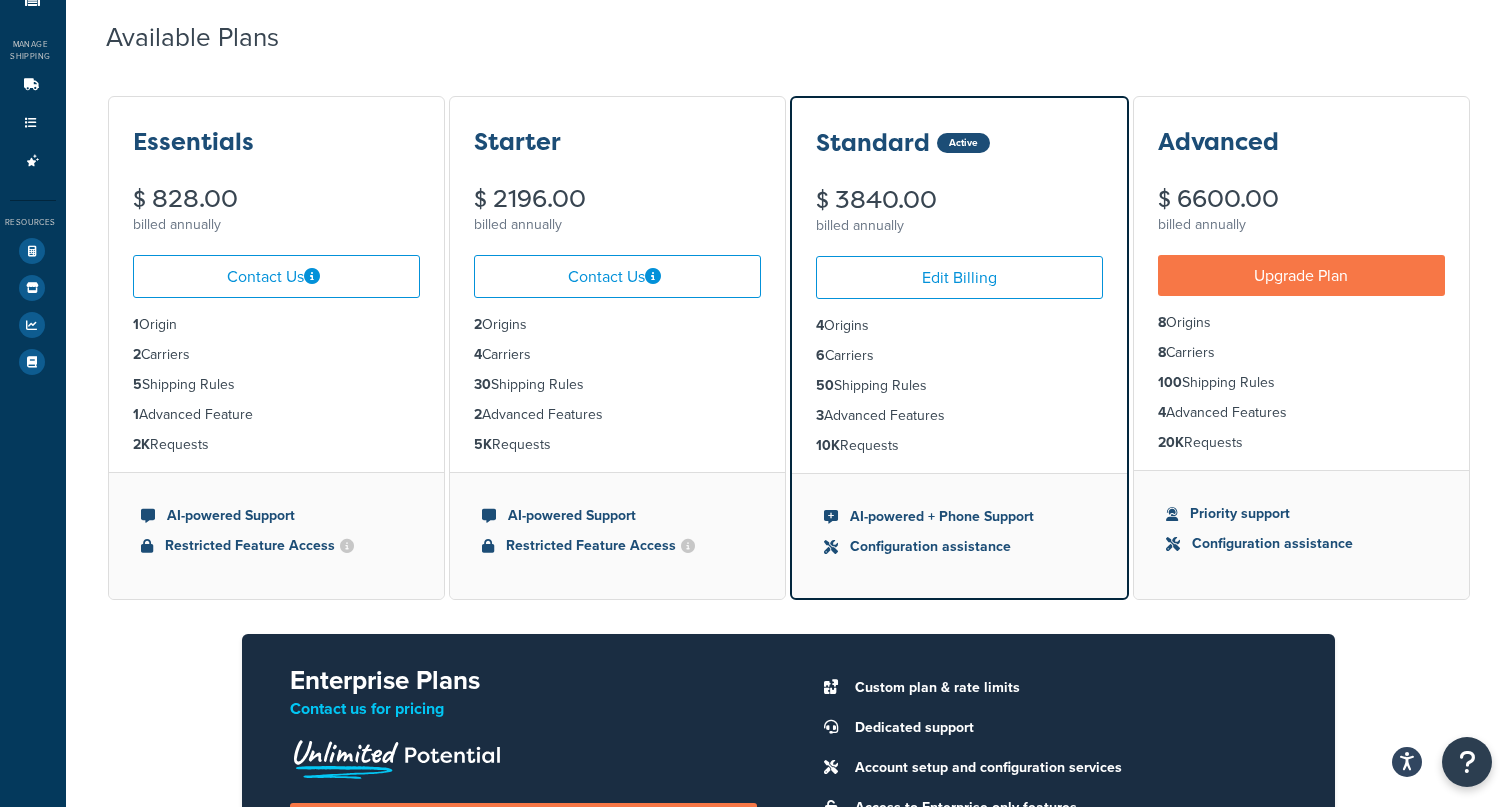 click on "Available Plans" at bounding box center [789, 32] 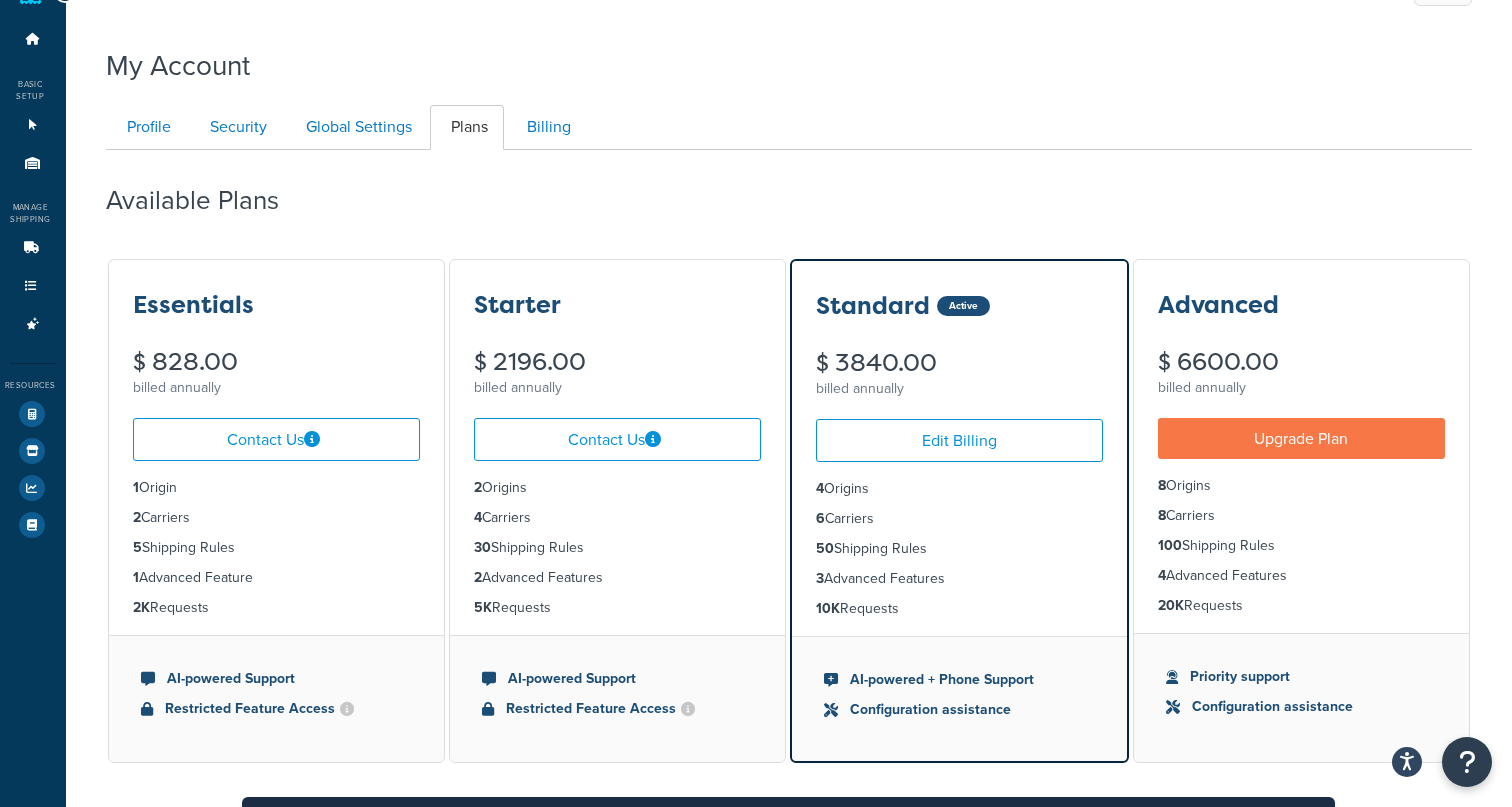 scroll, scrollTop: 0, scrollLeft: 0, axis: both 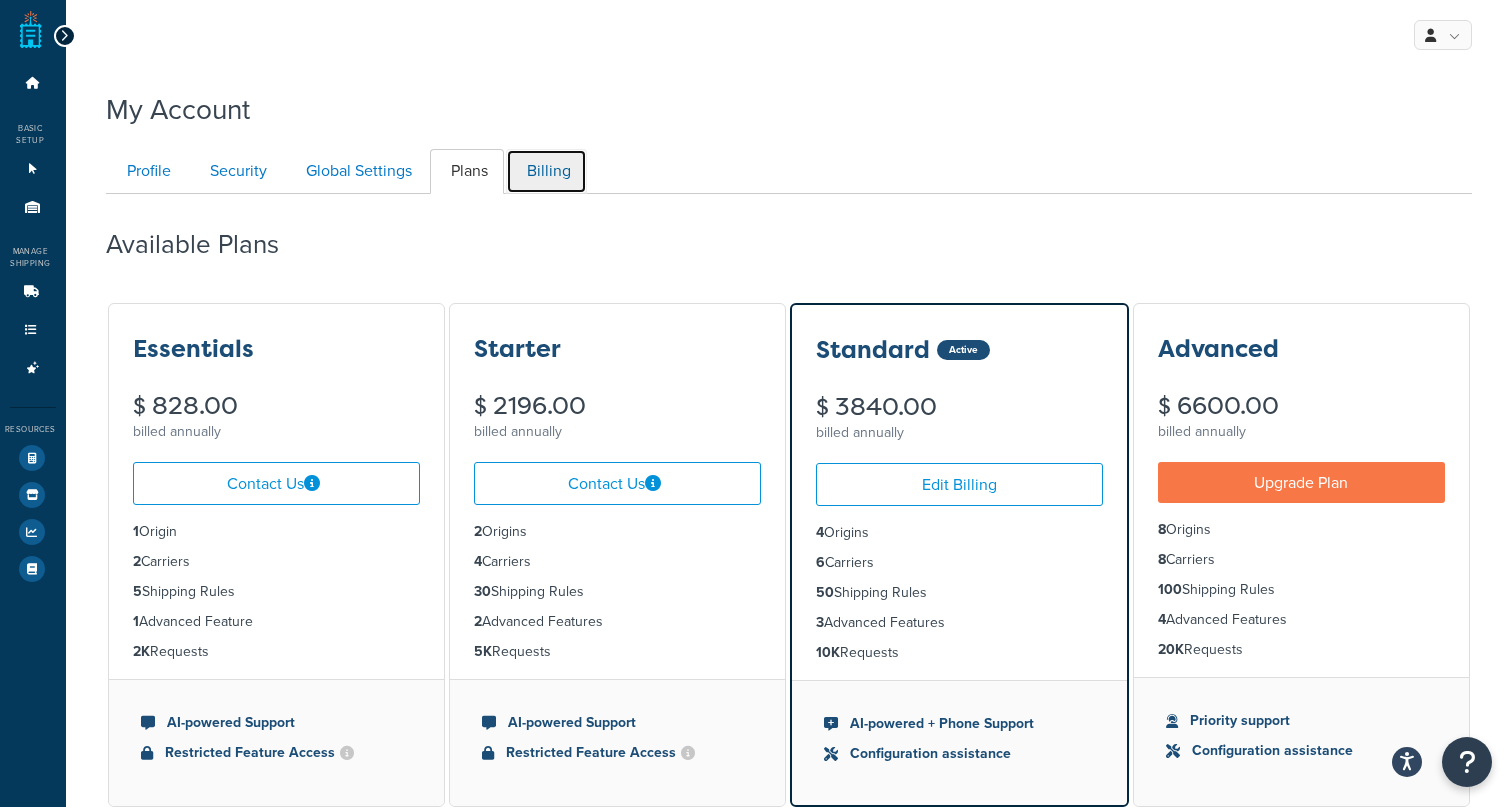 click on "Billing" at bounding box center (546, 171) 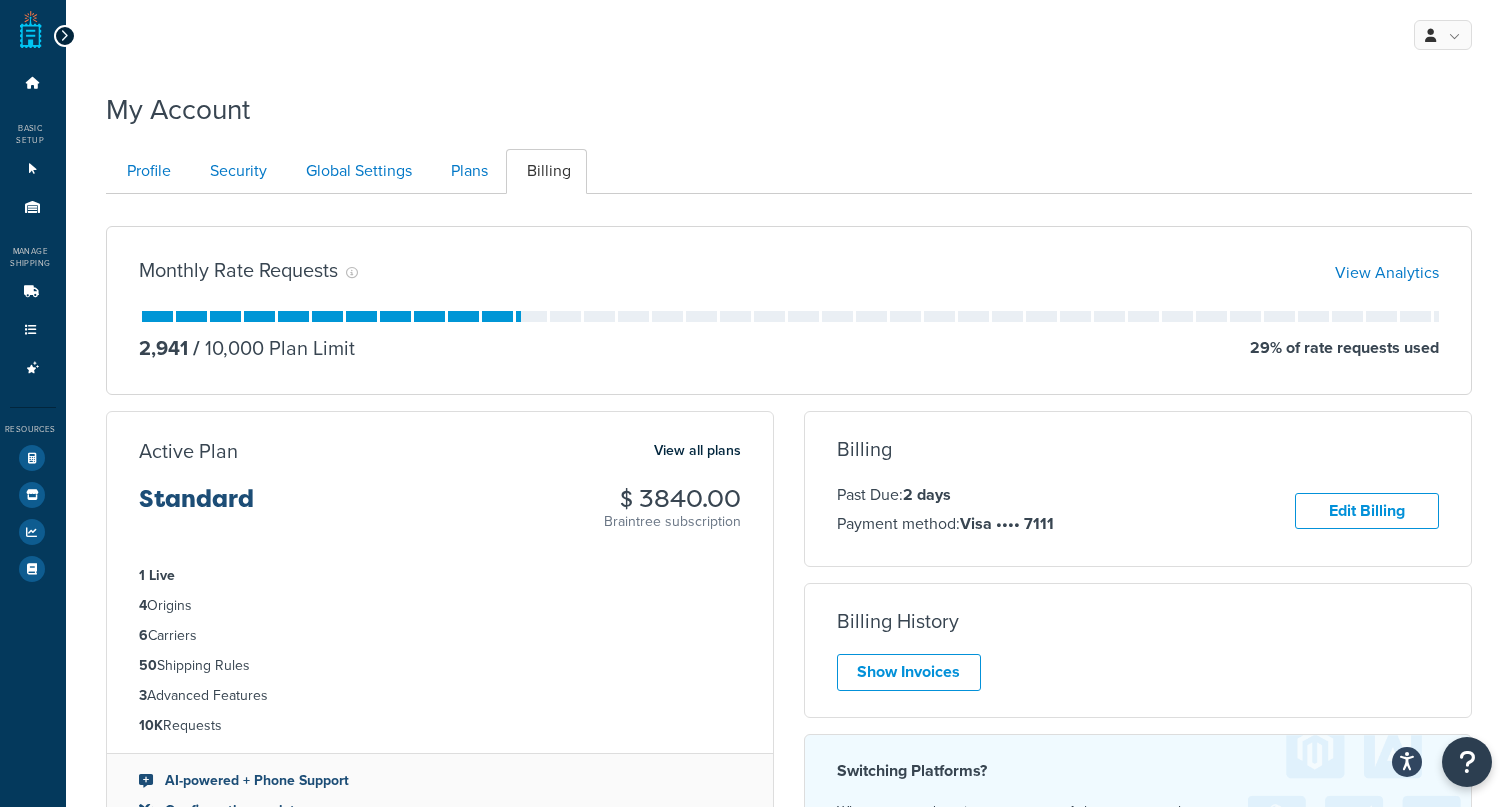 scroll, scrollTop: 194, scrollLeft: 0, axis: vertical 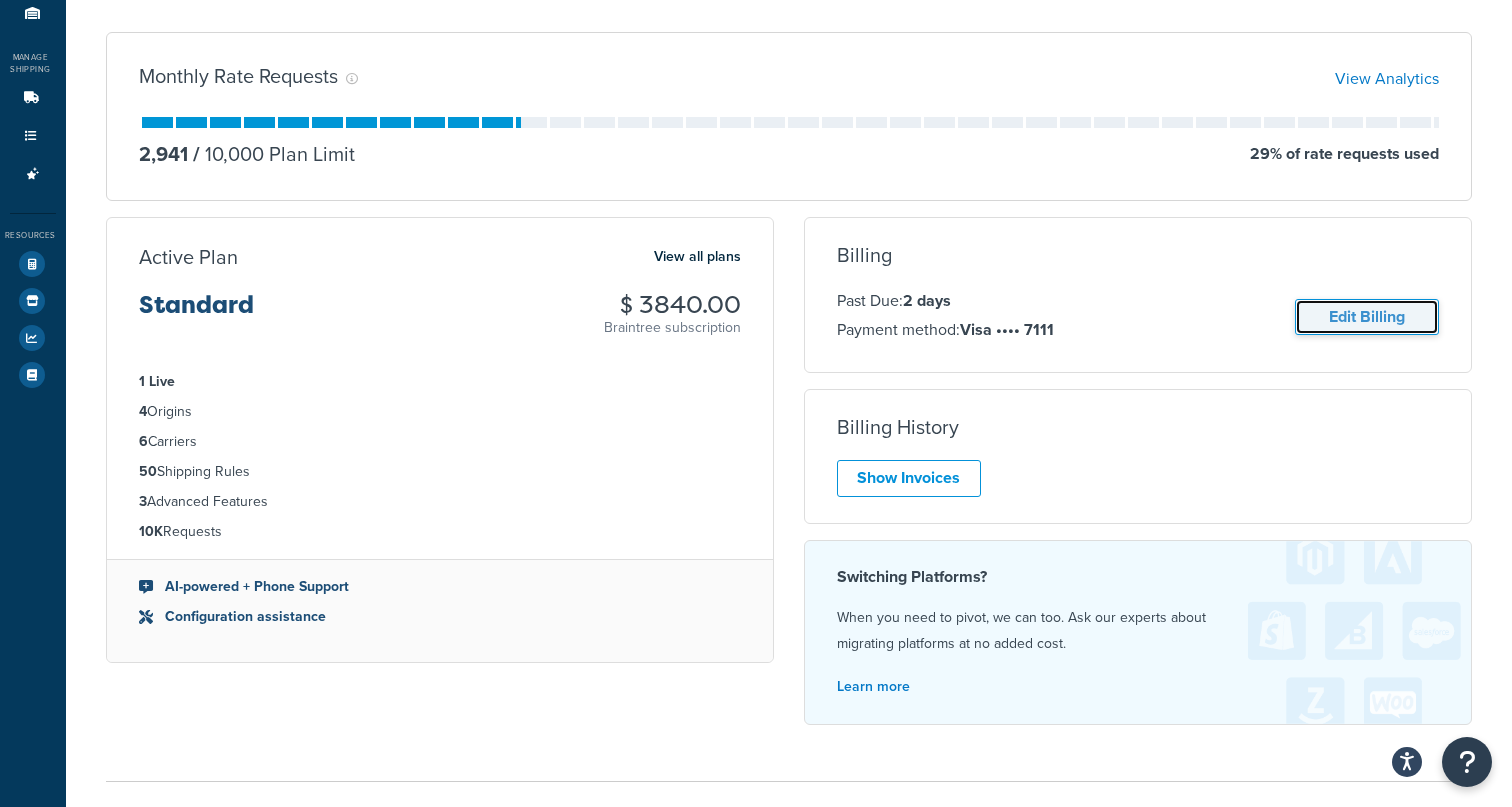 click on "Edit Billing" at bounding box center (1367, 317) 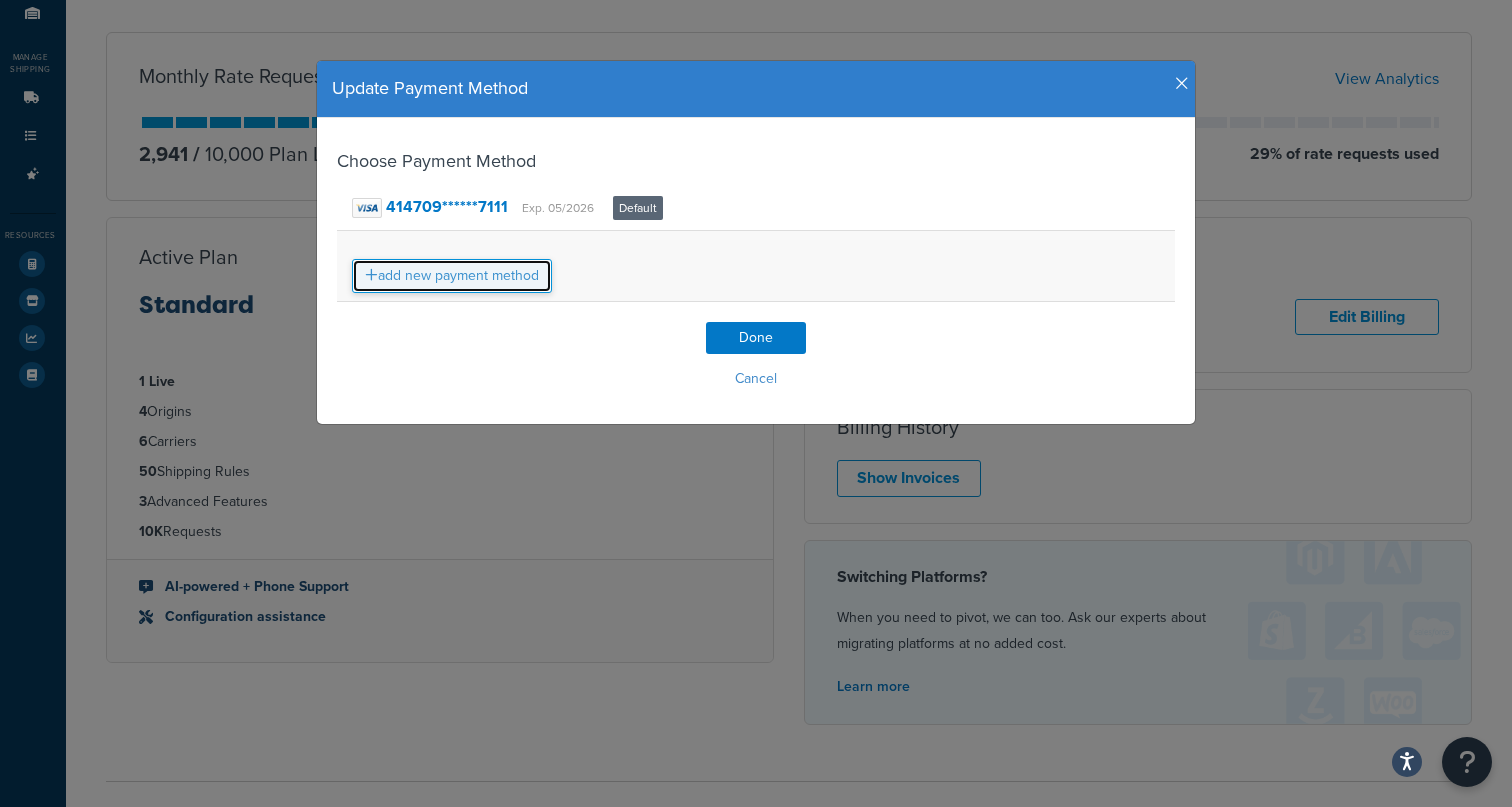 click on "add new payment method" at bounding box center (452, 276) 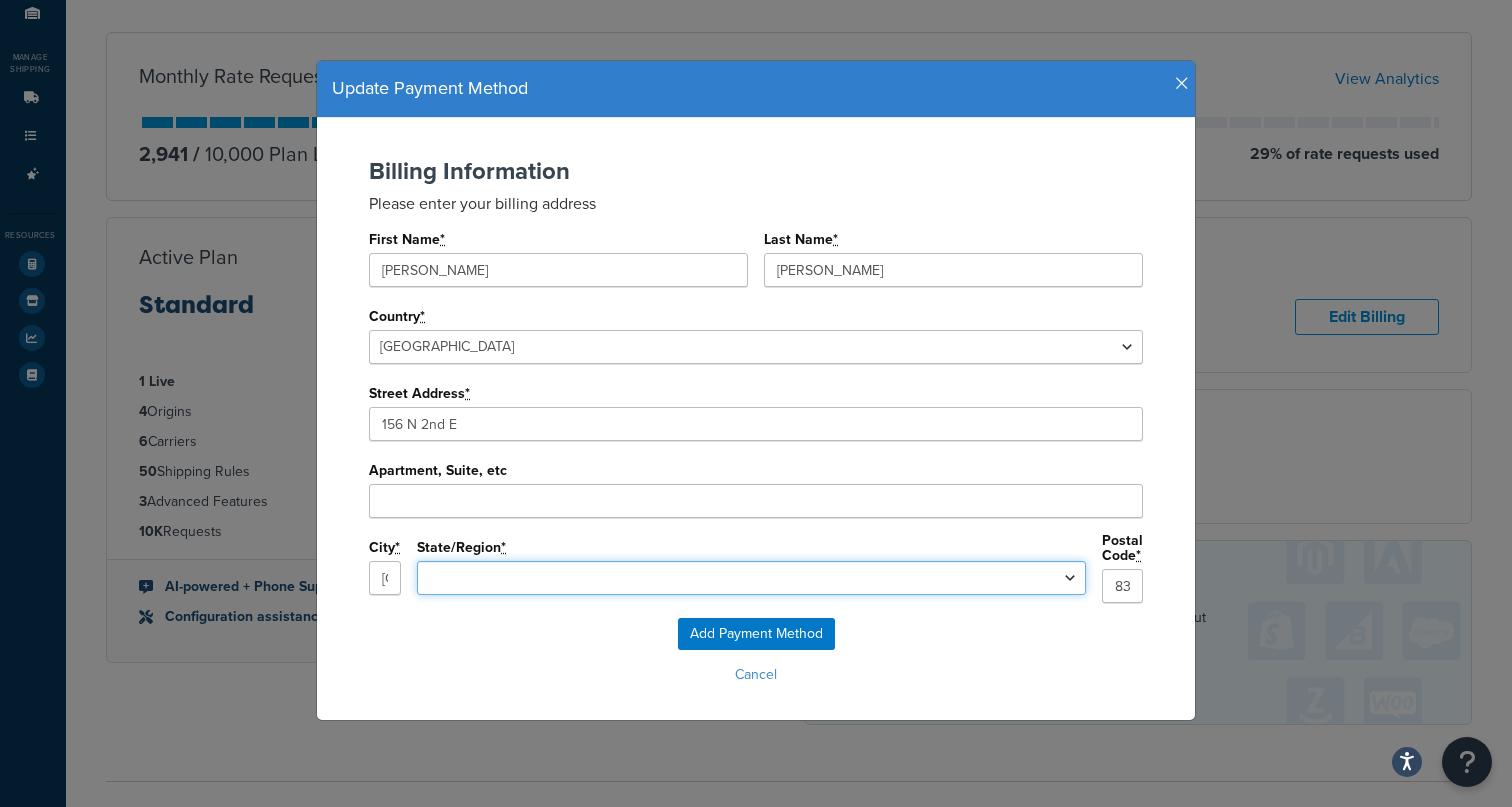 click on "Alabama Alaska Arizona Arkansas California Colorado Connecticut Delaware Florida Georgia Hawaii Idaho Illinois Indiana Iowa Kansas Kentucky Louisiana Maine Maryland Massachusetts Michigan Minnesota Mississippi Missouri Montana Nebraska Nevada New Hampshire New Jersey New Mexico New York North Carolina North Dakota Ohio Oklahoma Oregon Pennsylvania Rhode Island South Carolina South Dakota Tennessee Texas Utah Vermont Virginia Washington West Virginia Wisconsin Wyoming District of Columbia American Samoa Guam Northern Mariana Islands Puerto Rico Virgin Islands United States Minor Outlying Islands Armed Forces Europe, Middle East, Africa, Canada Armed Forces Americas Armed Forces Pacific Federated States of Micronesia Palau Marshall Islands" at bounding box center [751, 578] 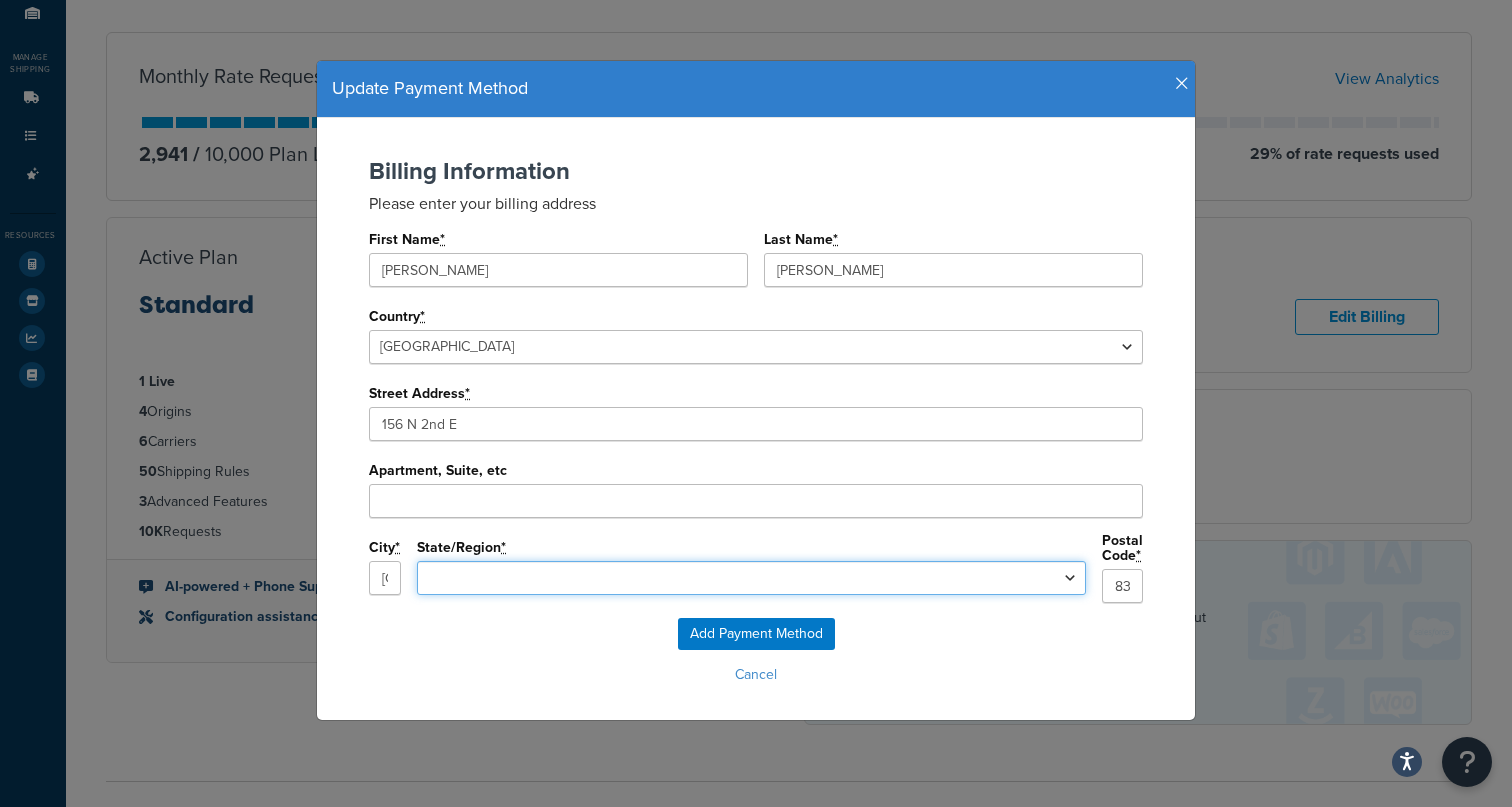 select on "ID" 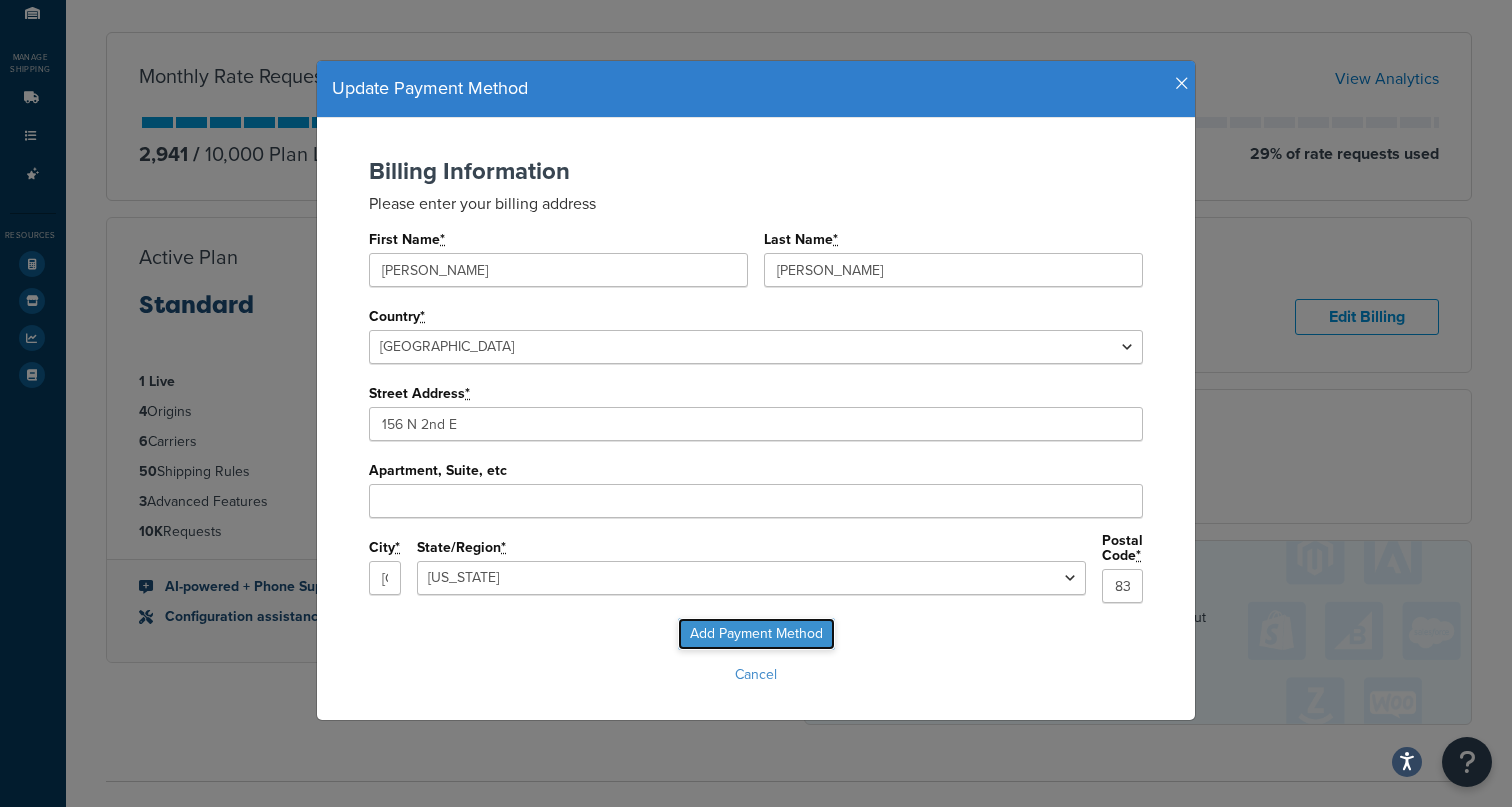 click on "Add Payment Method" at bounding box center [756, 634] 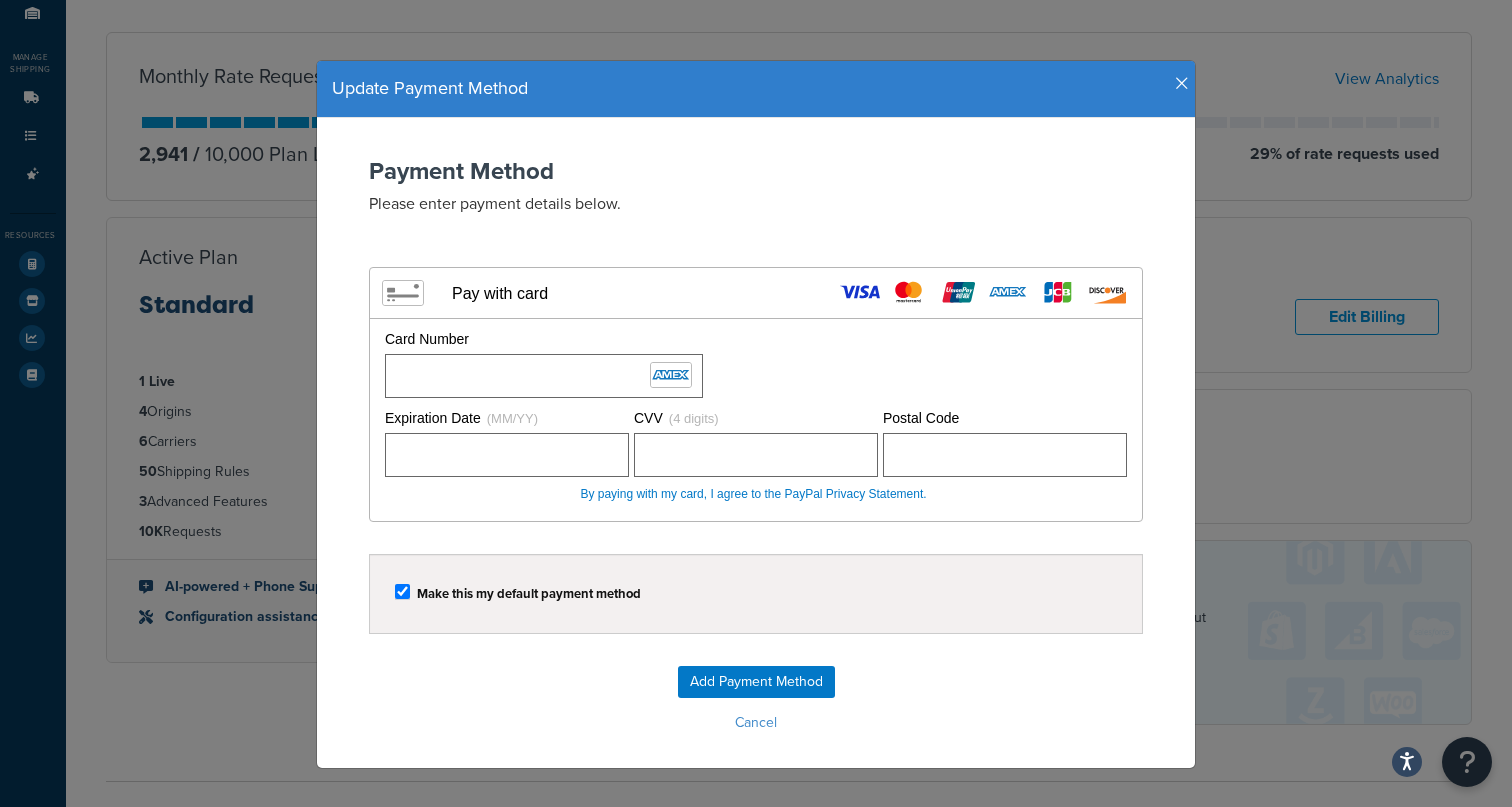 click on "Payment Method
Please enter payment details below.
Visa
MasterCard
Union Pay
American Express
JCB
Discover
Diners Club
Maestro
Elo
Hiper
Hipercard
PayPal Logo
PayPal Credit Logo
X" at bounding box center [756, 340] 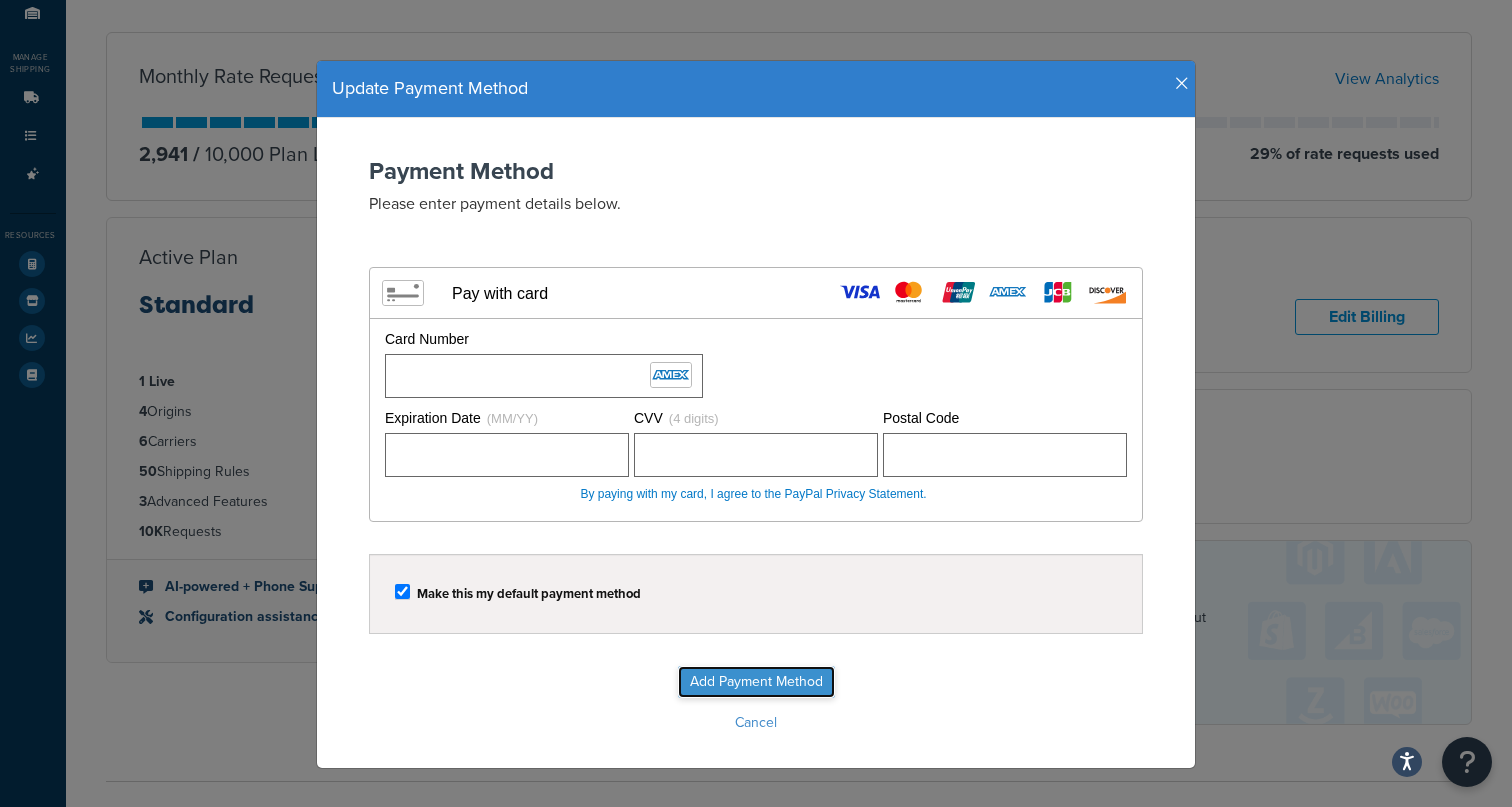 click on "Add Payment Method" at bounding box center [756, 682] 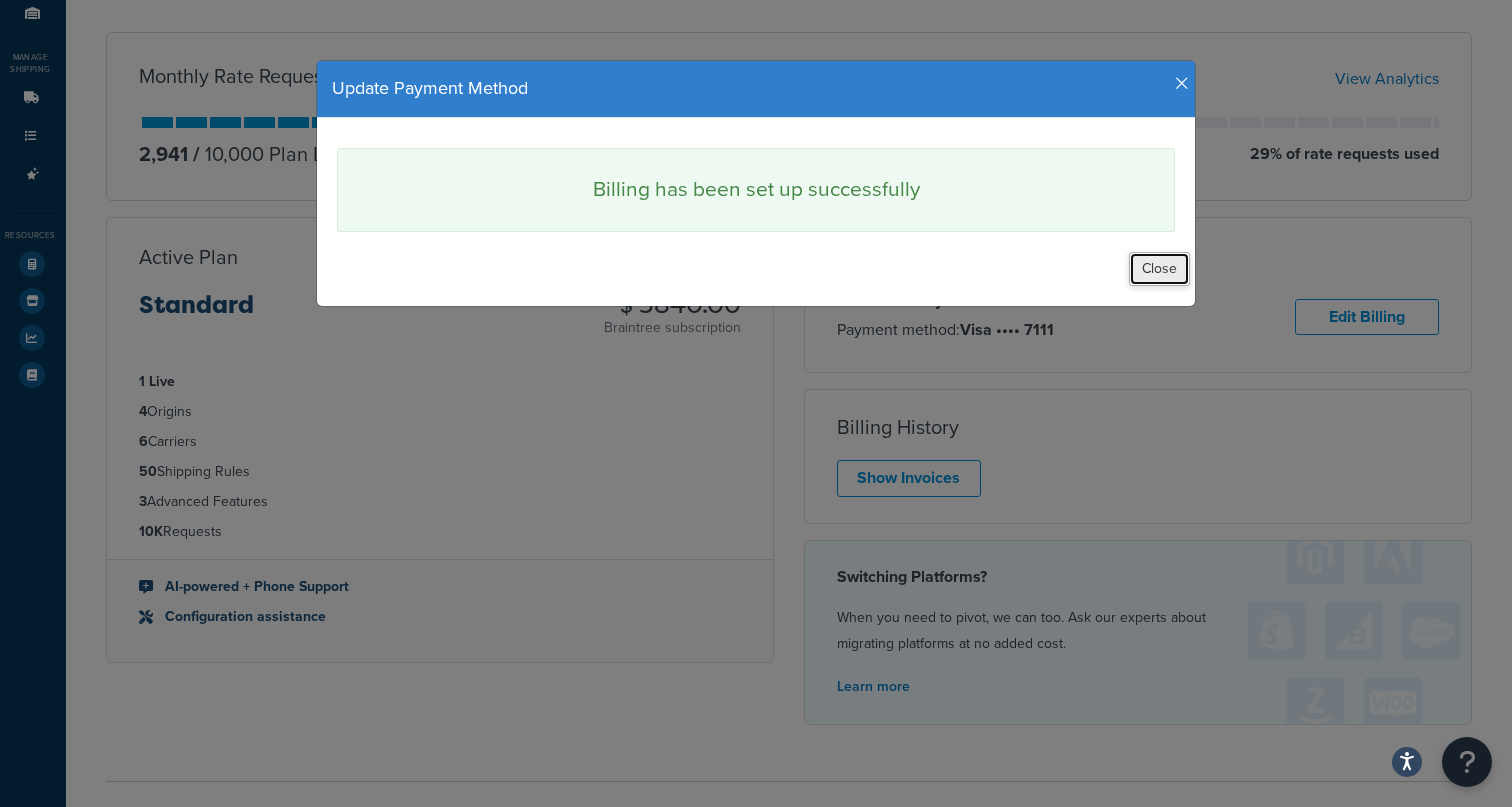 click on "Close" at bounding box center (1159, 269) 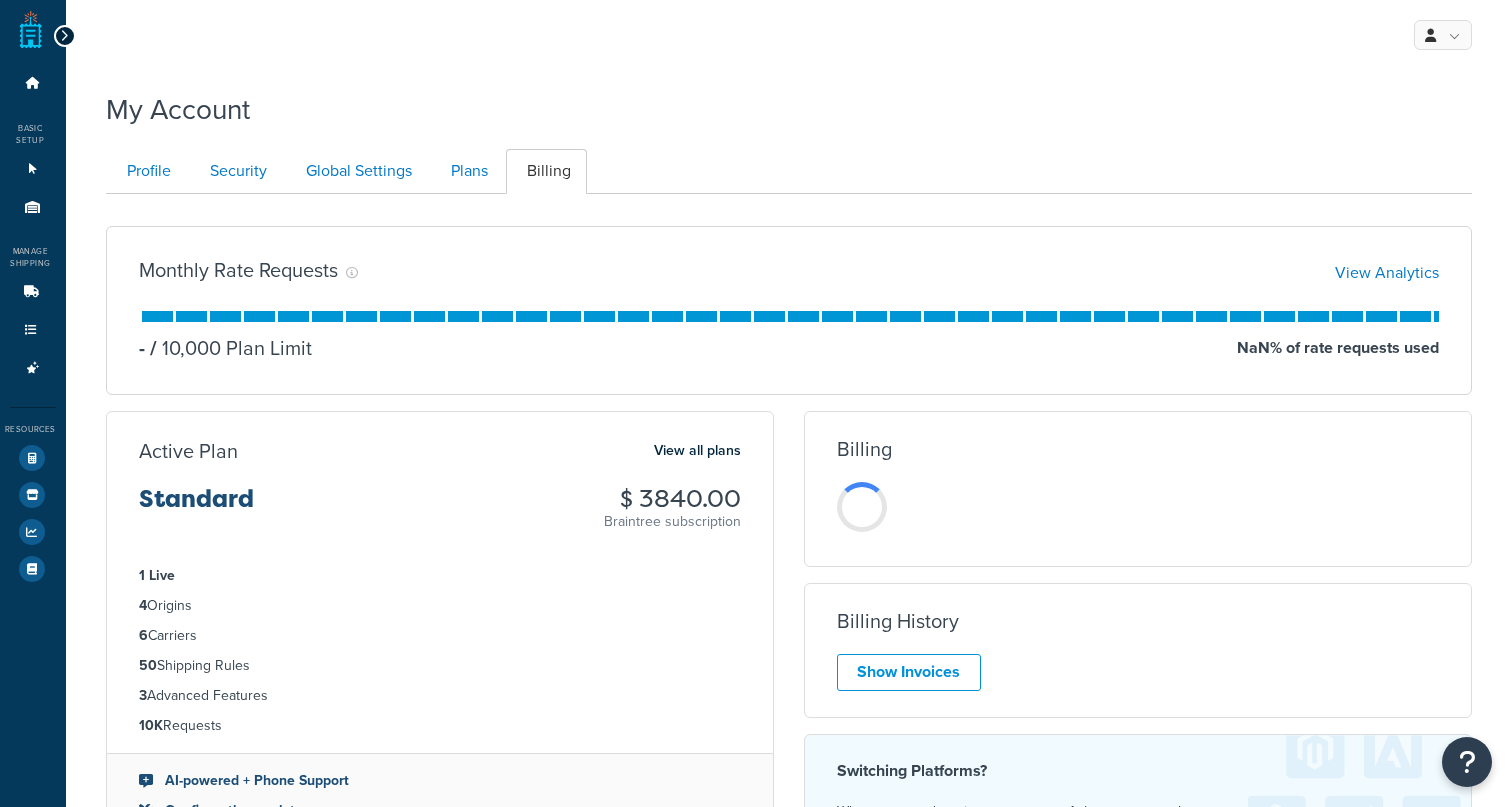 scroll, scrollTop: 184, scrollLeft: 0, axis: vertical 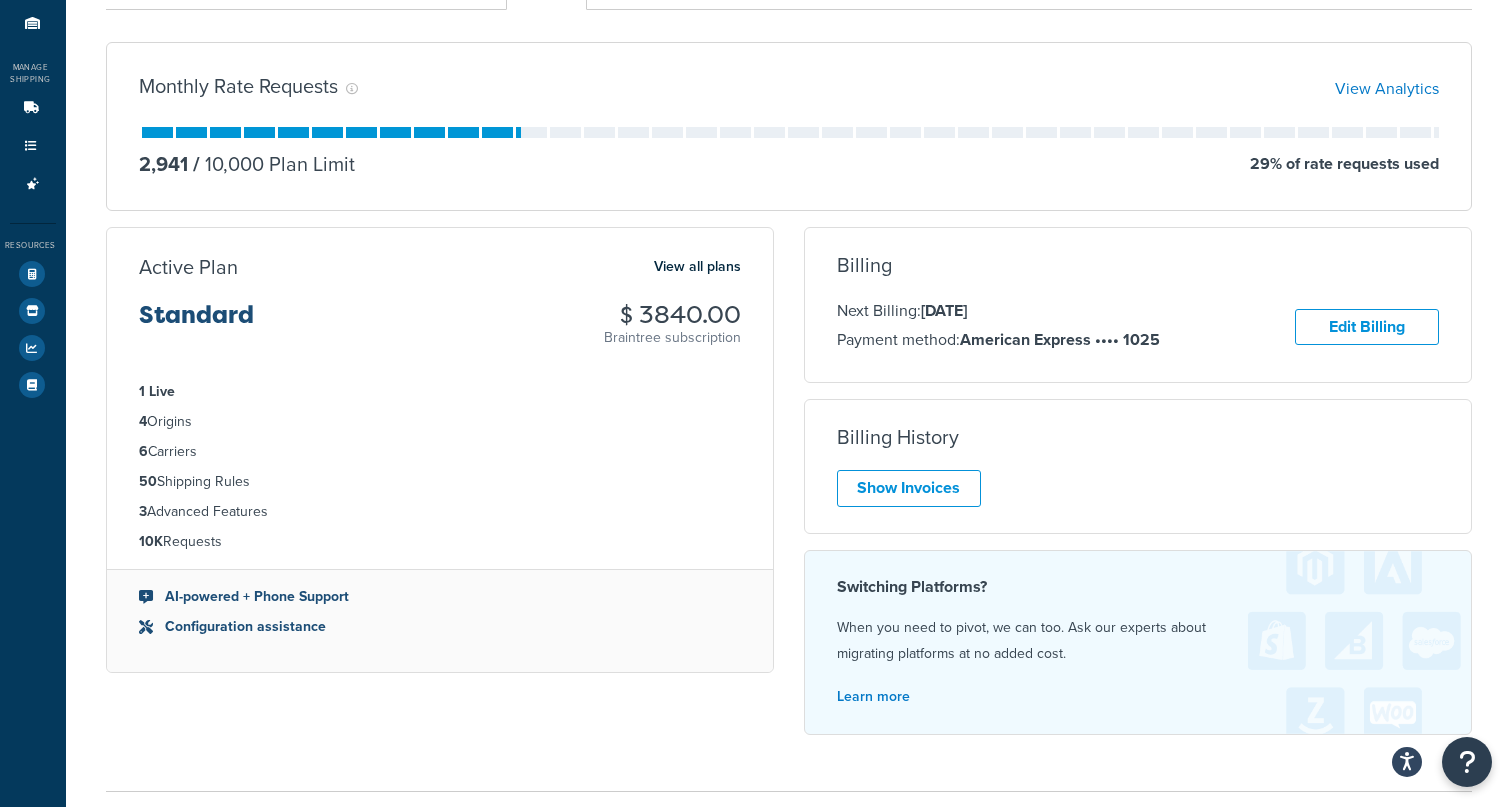 click on "Braintree subscription" at bounding box center (672, 338) 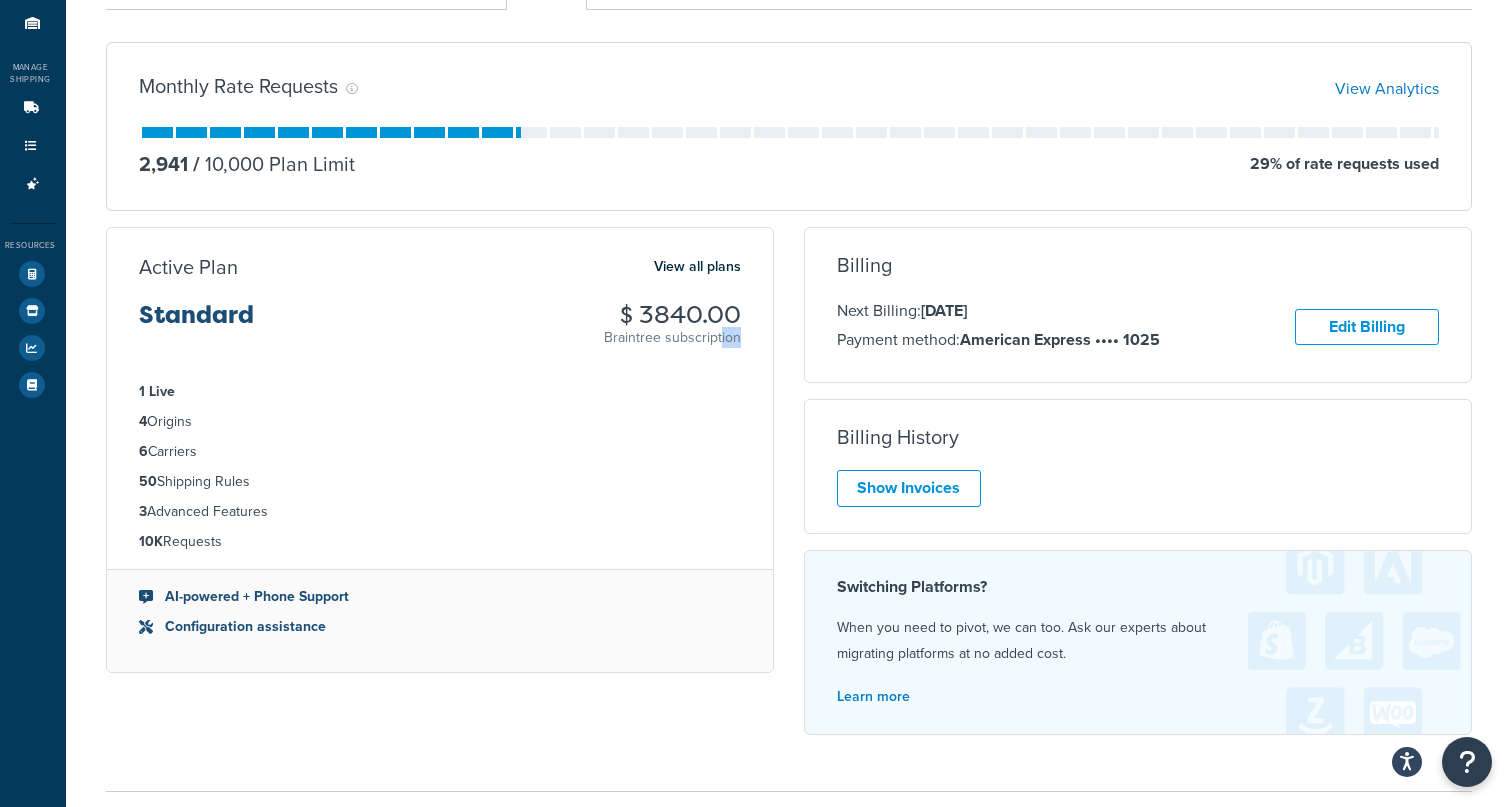 click on "Braintree subscription" at bounding box center [672, 338] 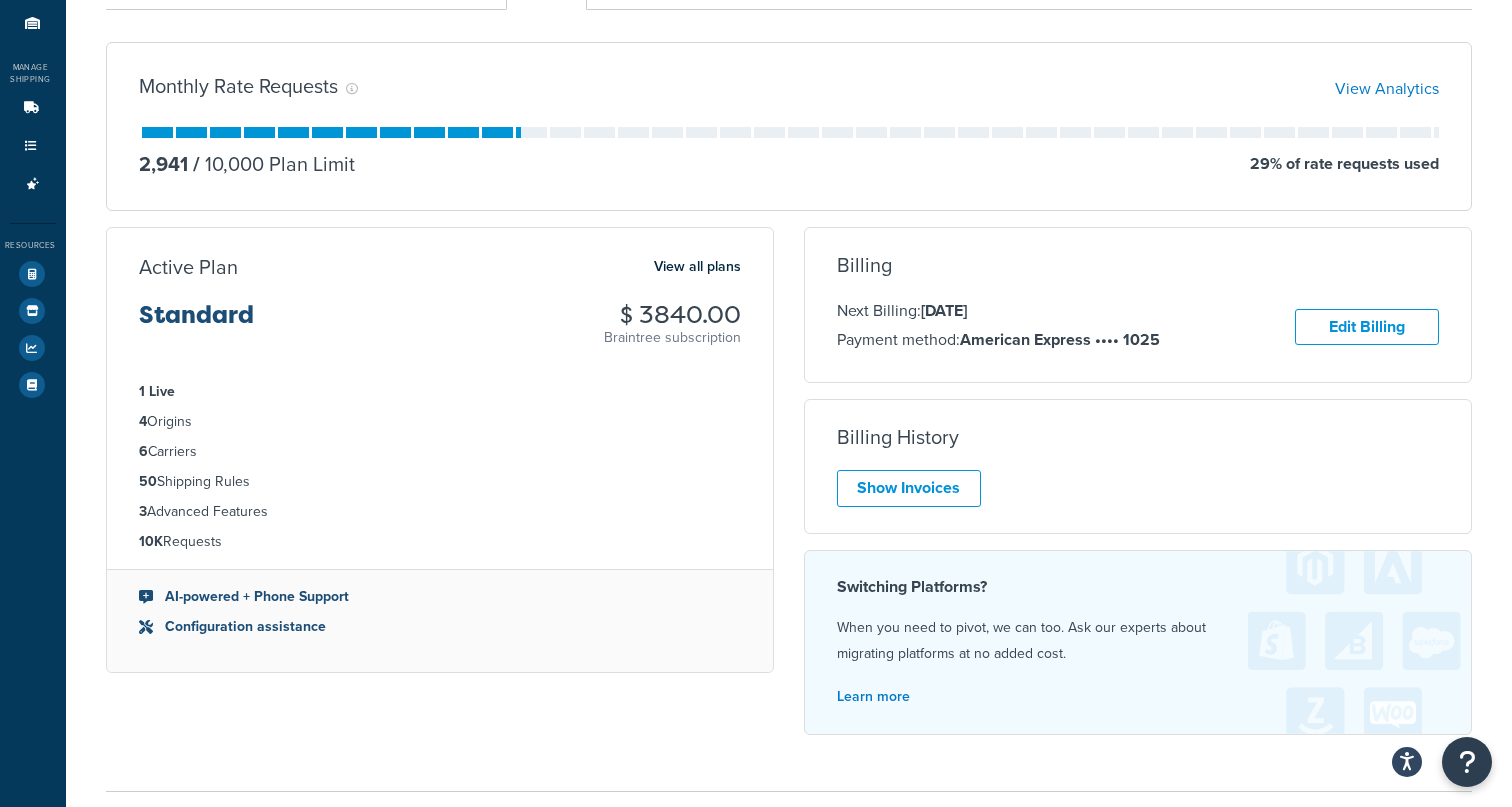 click on "Active Plan
View all plans
Standard
$
3840.00
Braintree subscription" at bounding box center [440, 301] 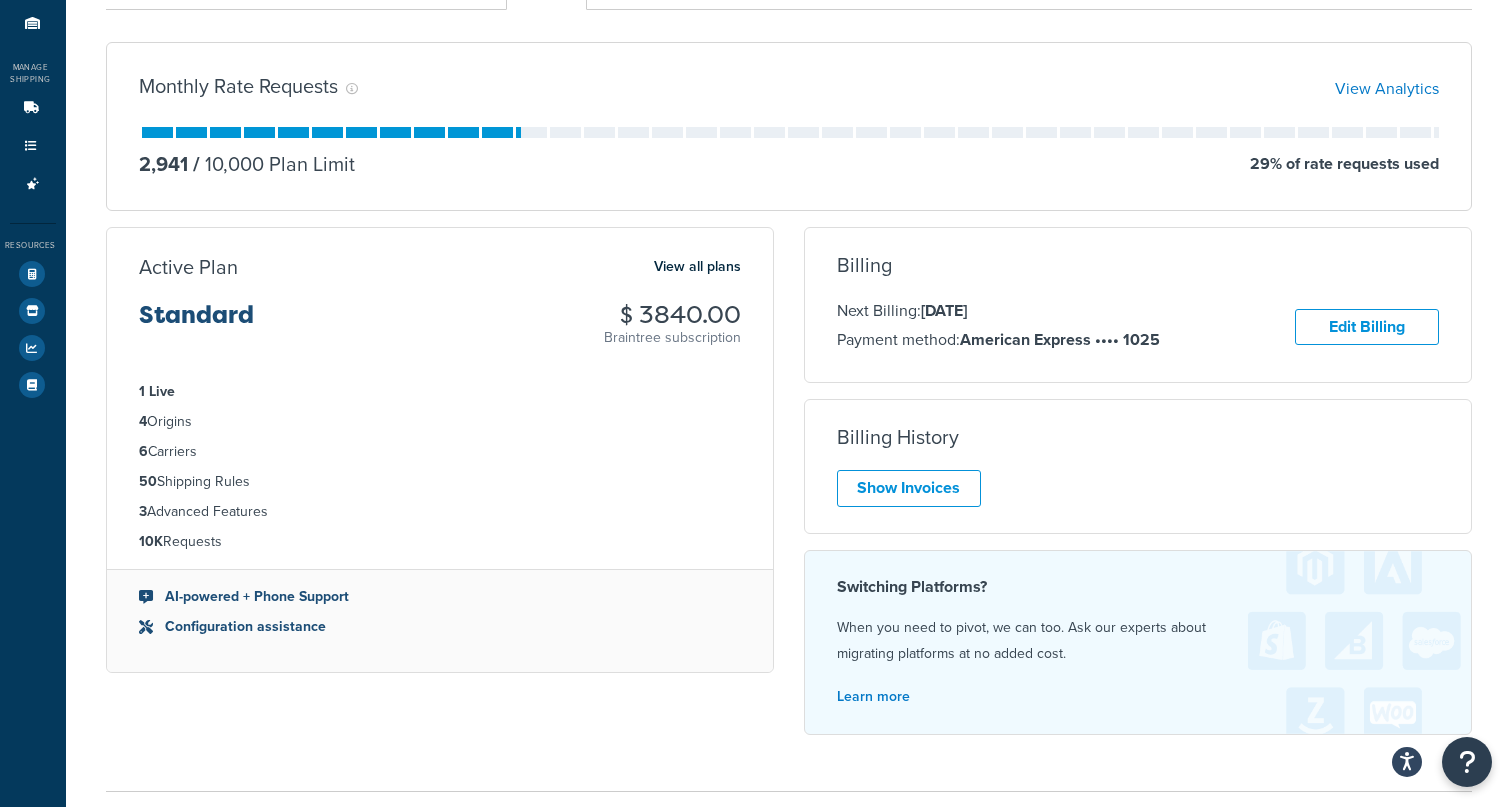 scroll, scrollTop: 0, scrollLeft: 0, axis: both 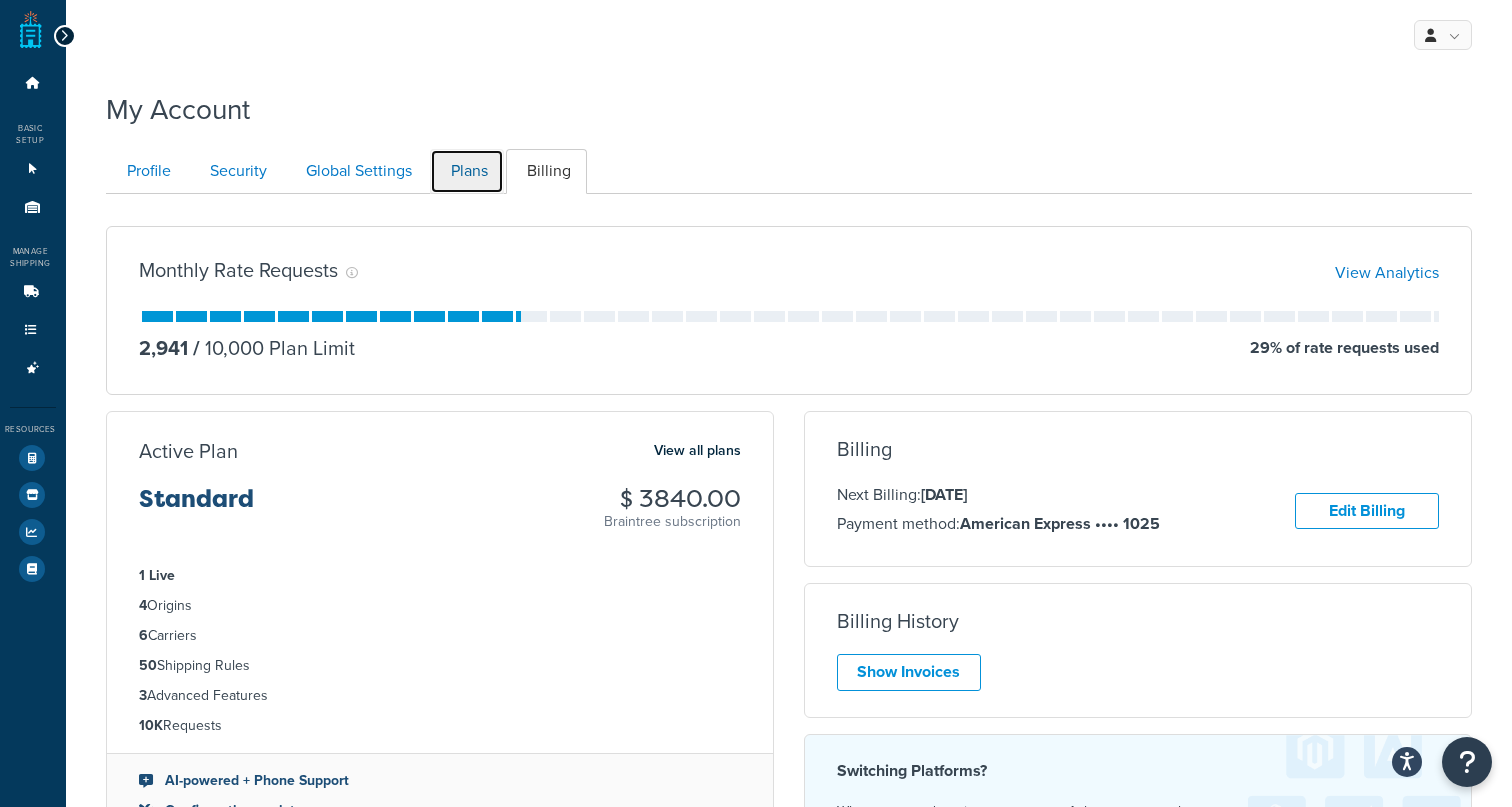 click on "Plans" at bounding box center (467, 171) 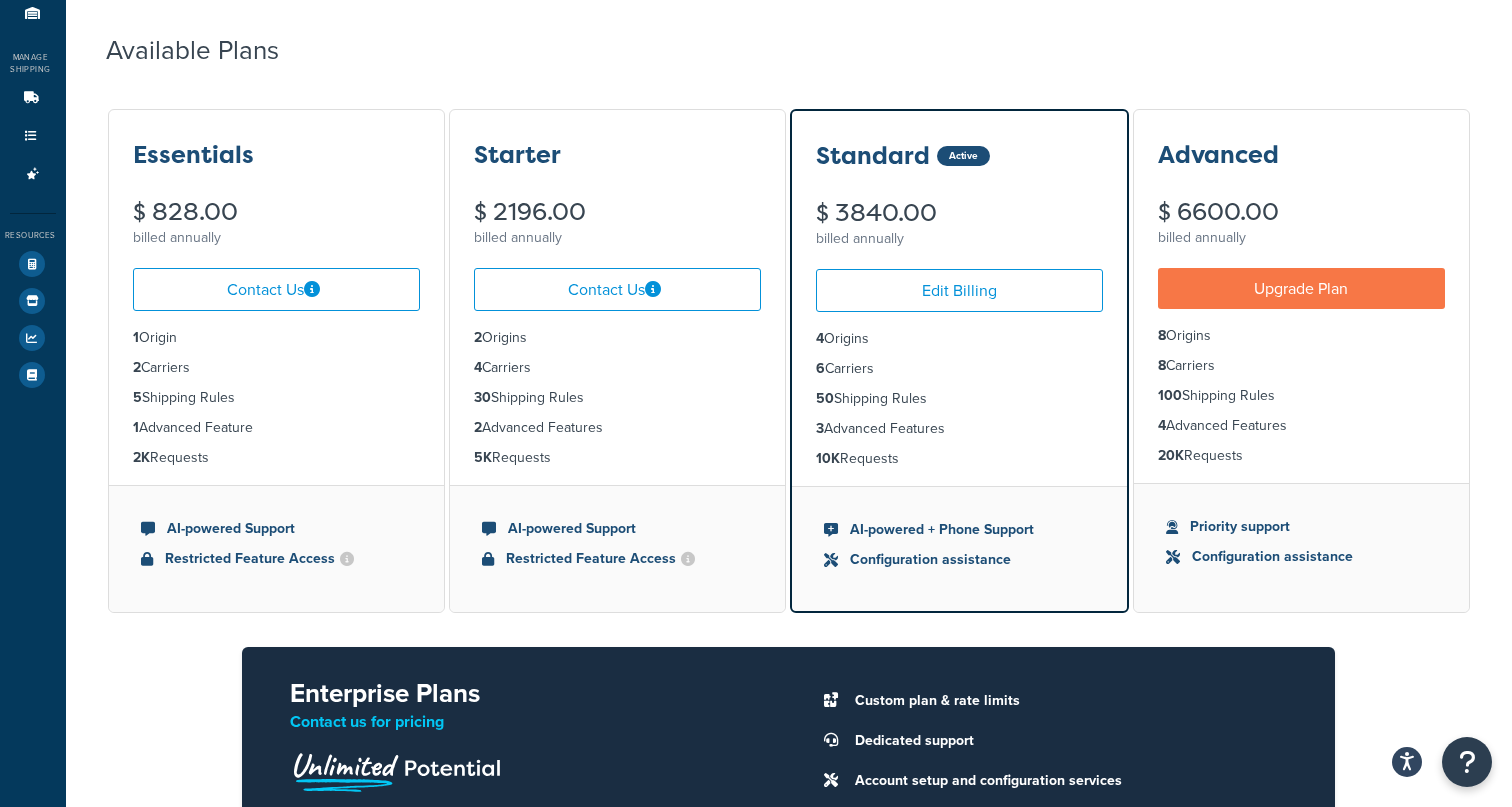 scroll, scrollTop: 0, scrollLeft: 0, axis: both 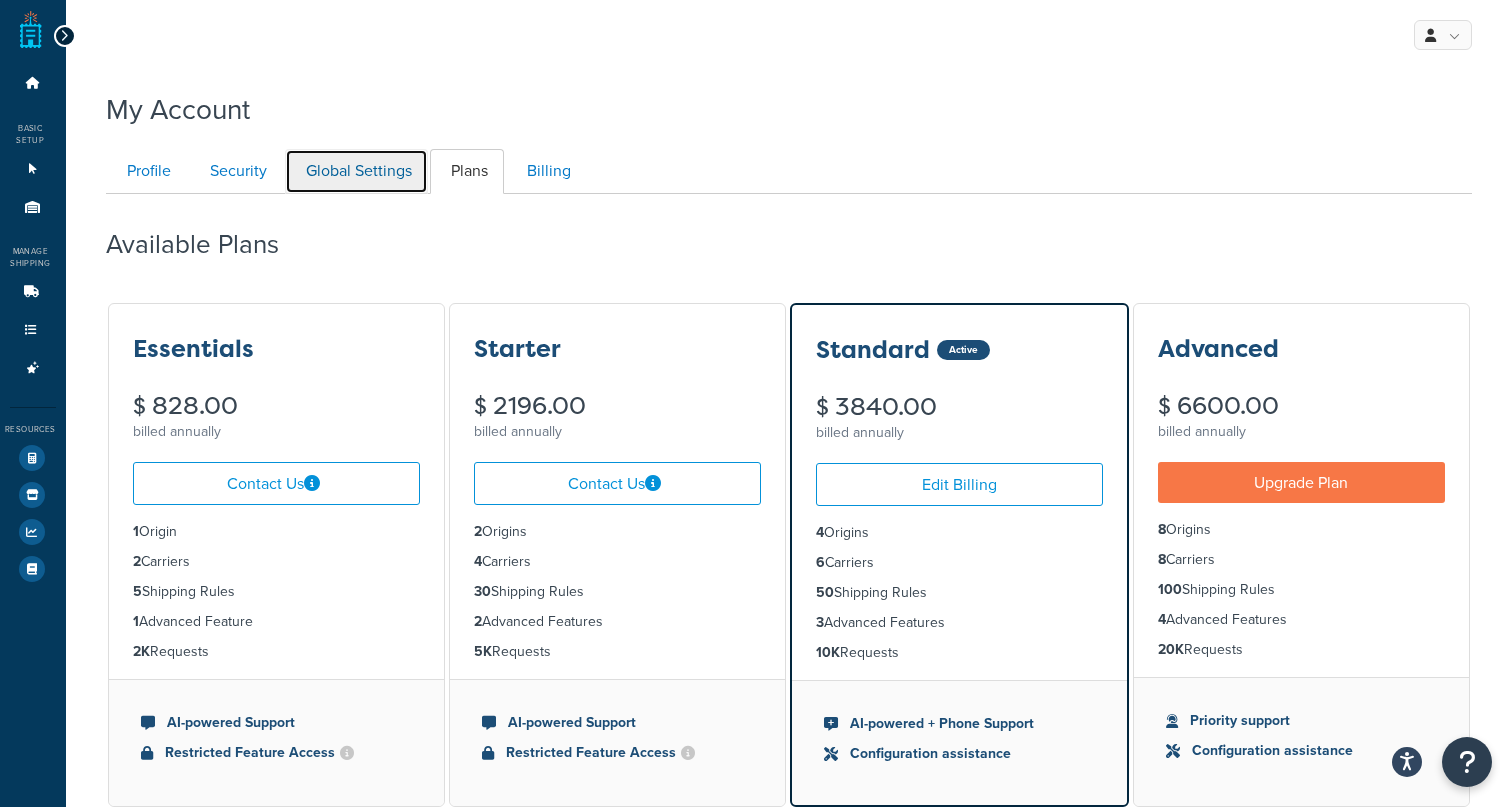 click on "Global Settings" at bounding box center (356, 171) 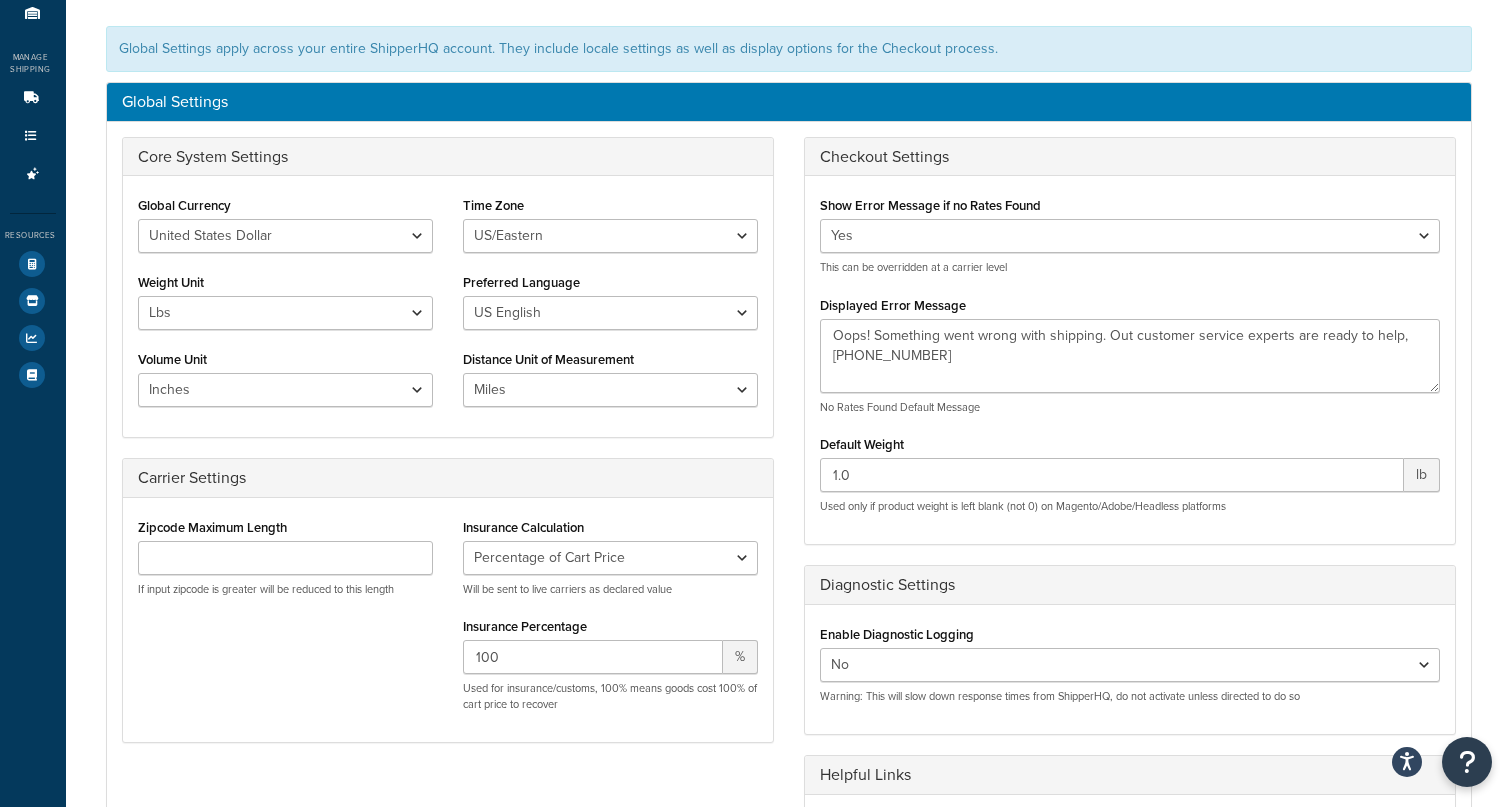scroll, scrollTop: 0, scrollLeft: 0, axis: both 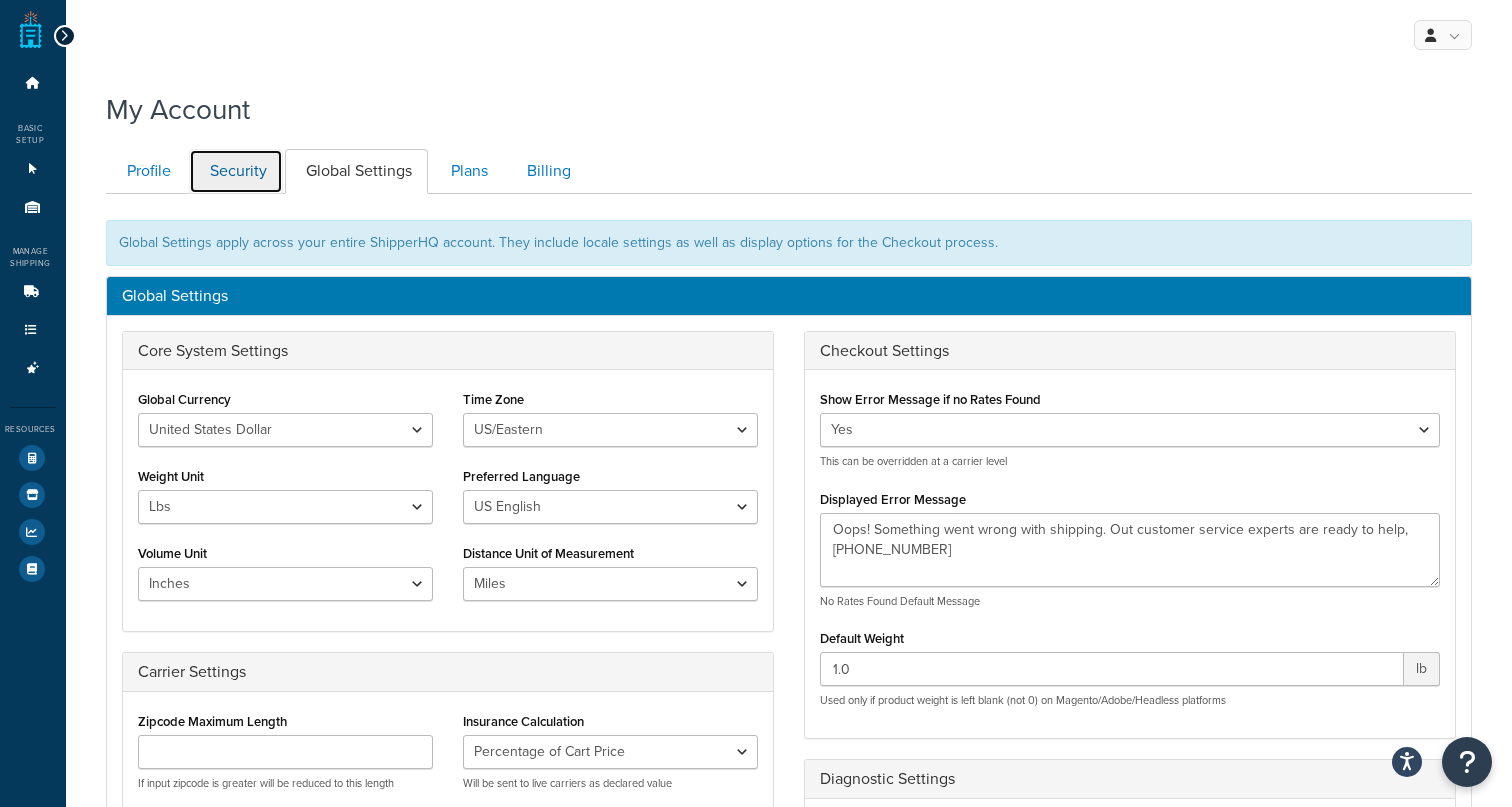click on "Security" at bounding box center (236, 171) 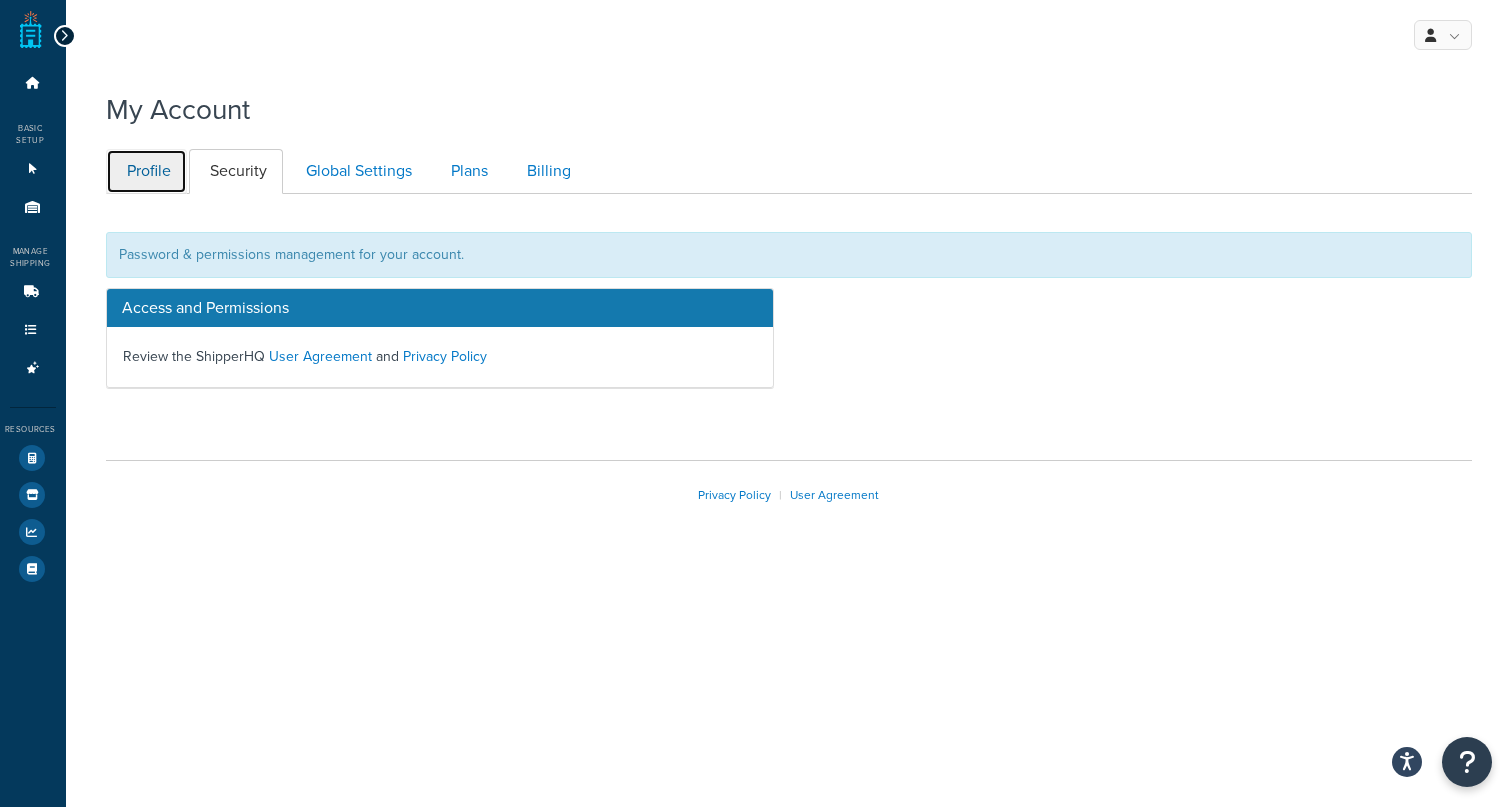 click on "Profile" at bounding box center (146, 171) 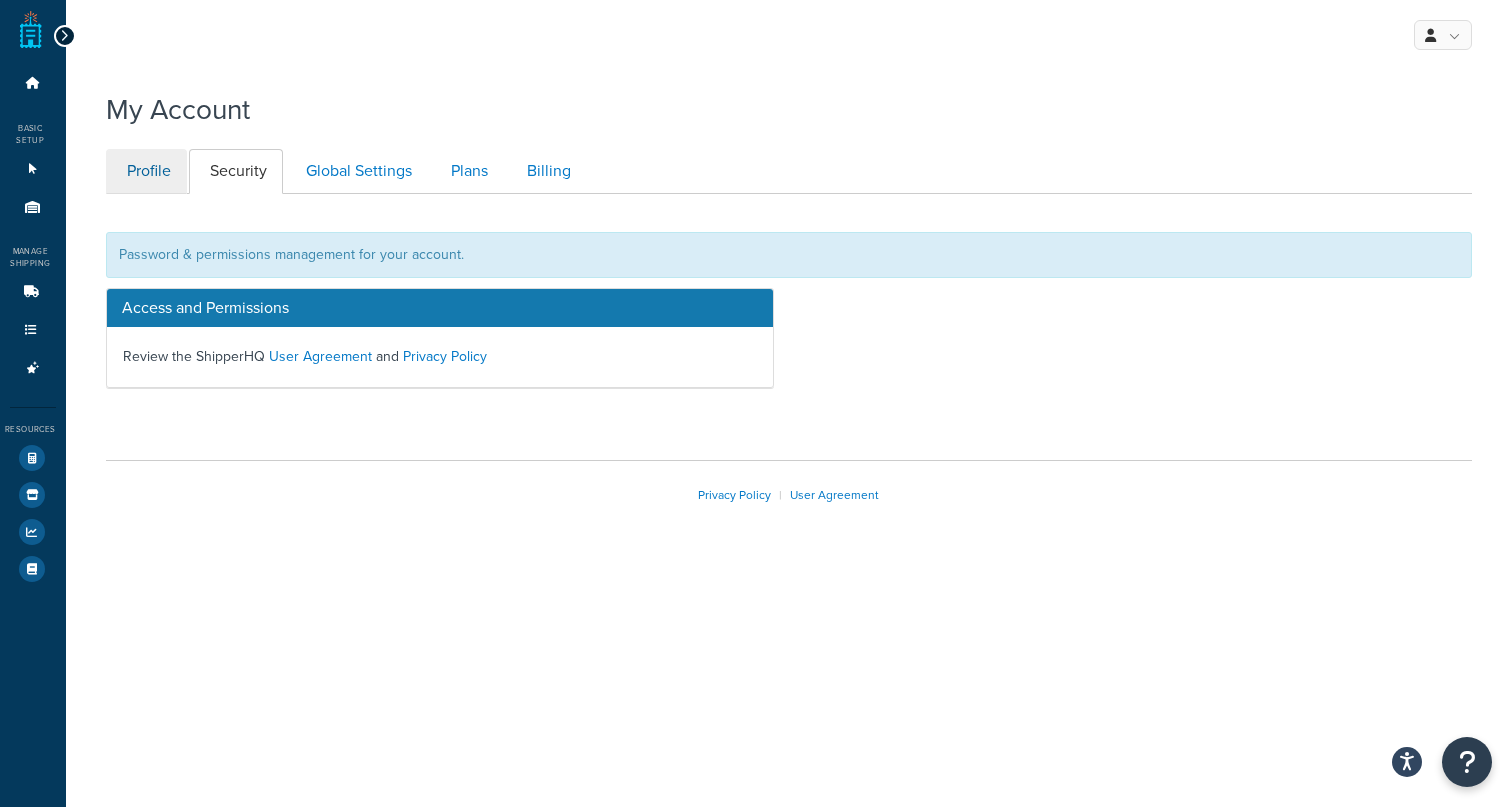 scroll, scrollTop: 194, scrollLeft: 0, axis: vertical 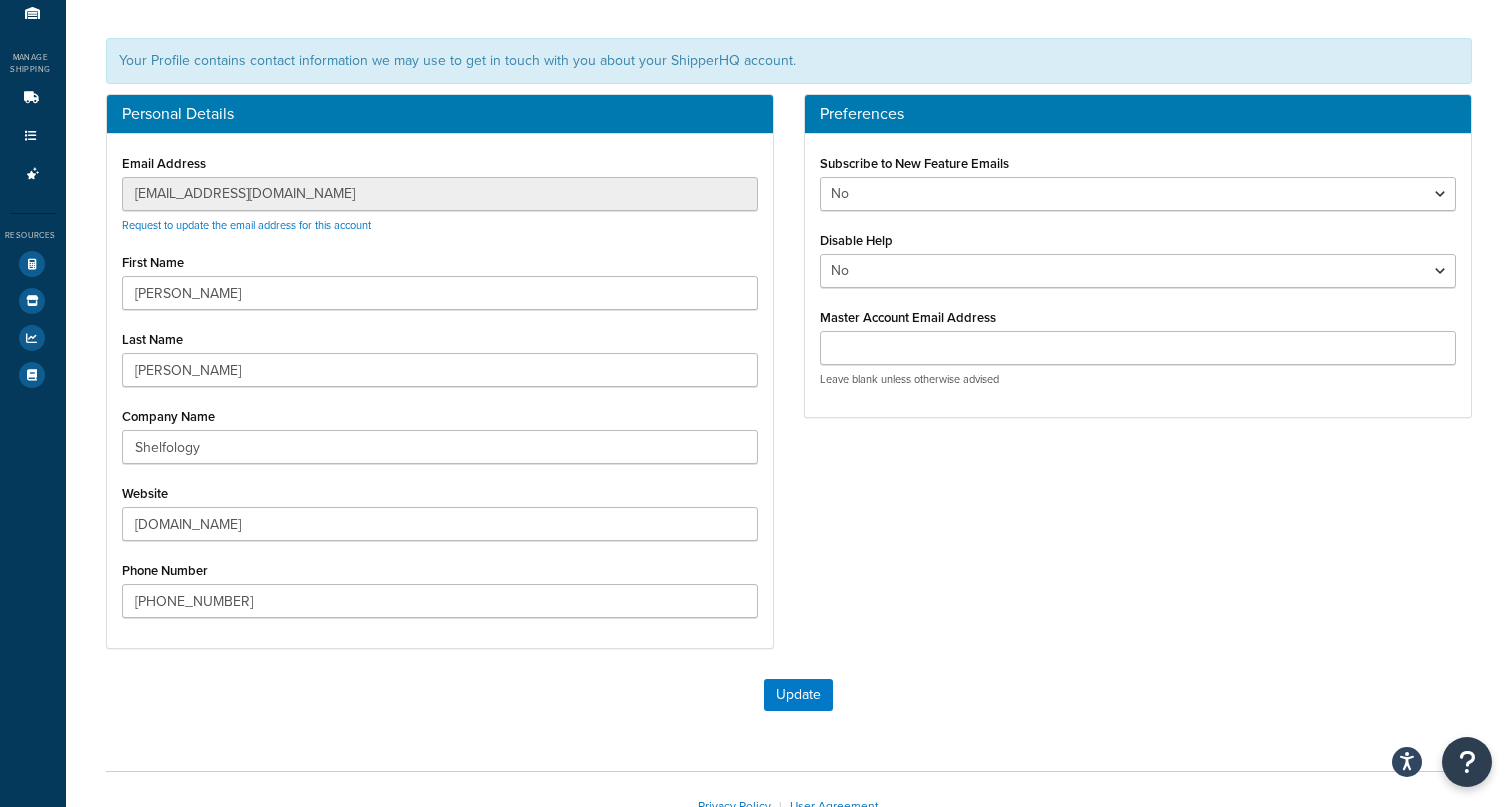 click on "Personal Details
Email Address developer@shelfology.com Request to update the email address for this account
First Name Eric
Last Name Graybill
Company Name Shelfology
Website shelfology.com
Phone Number (949) 244-1083
Preferences
Subscribe to New Feature Emails
Yes
No
Disable Help
Yes
No
Master Account Email Address Leave blank unless otherwise advised" at bounding box center [789, 381] 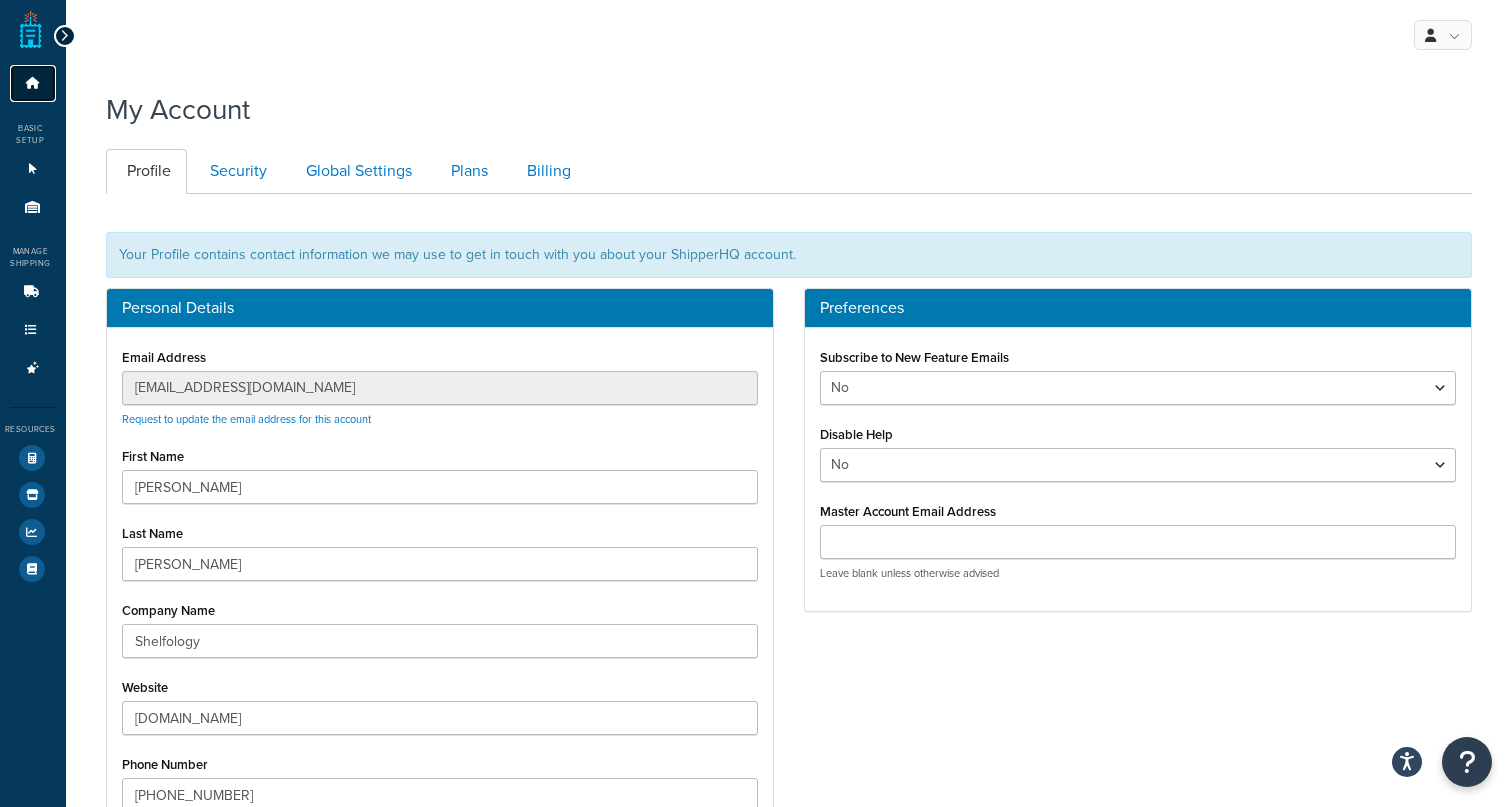click at bounding box center (33, 83) 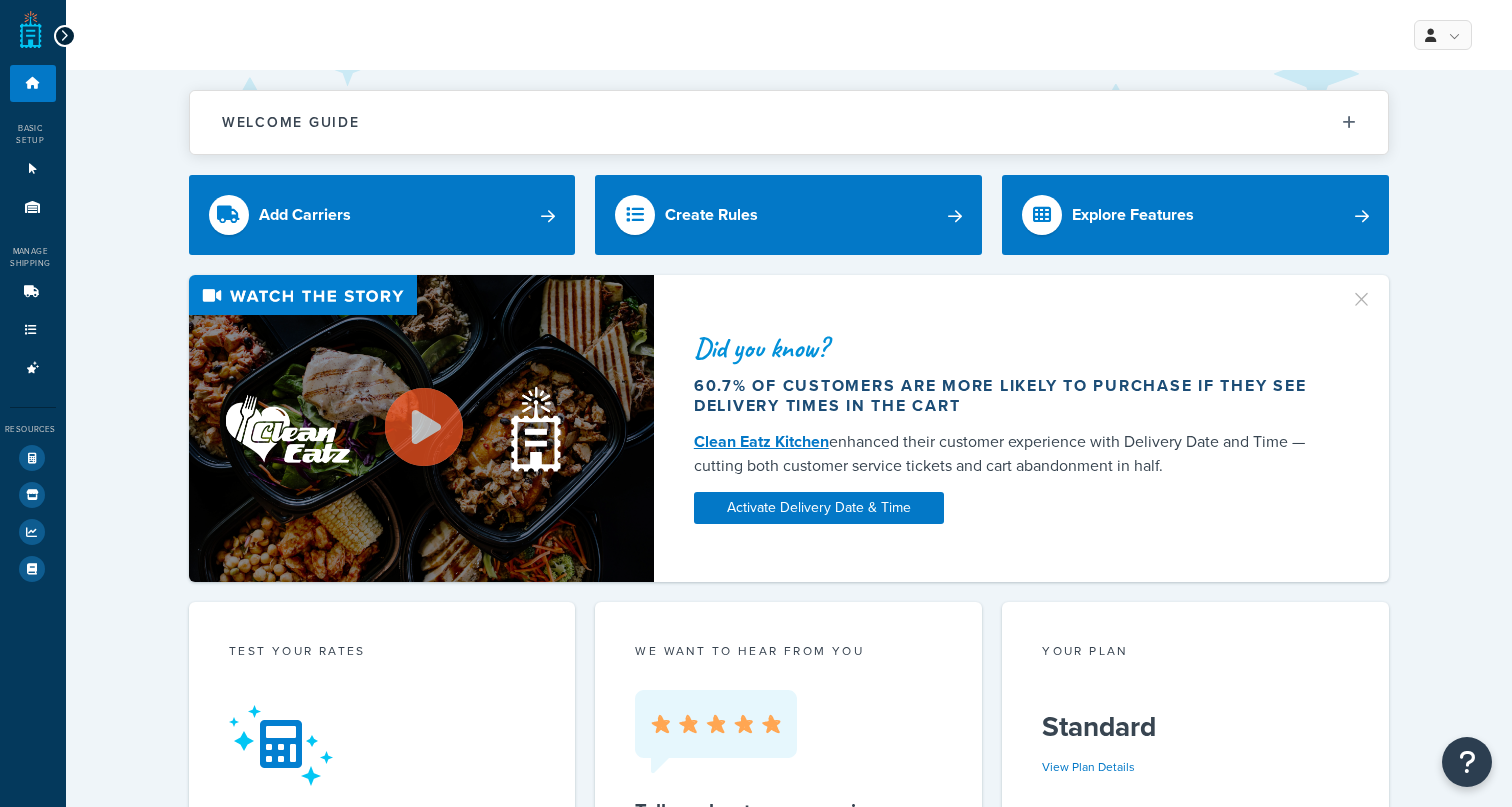 scroll, scrollTop: 0, scrollLeft: 0, axis: both 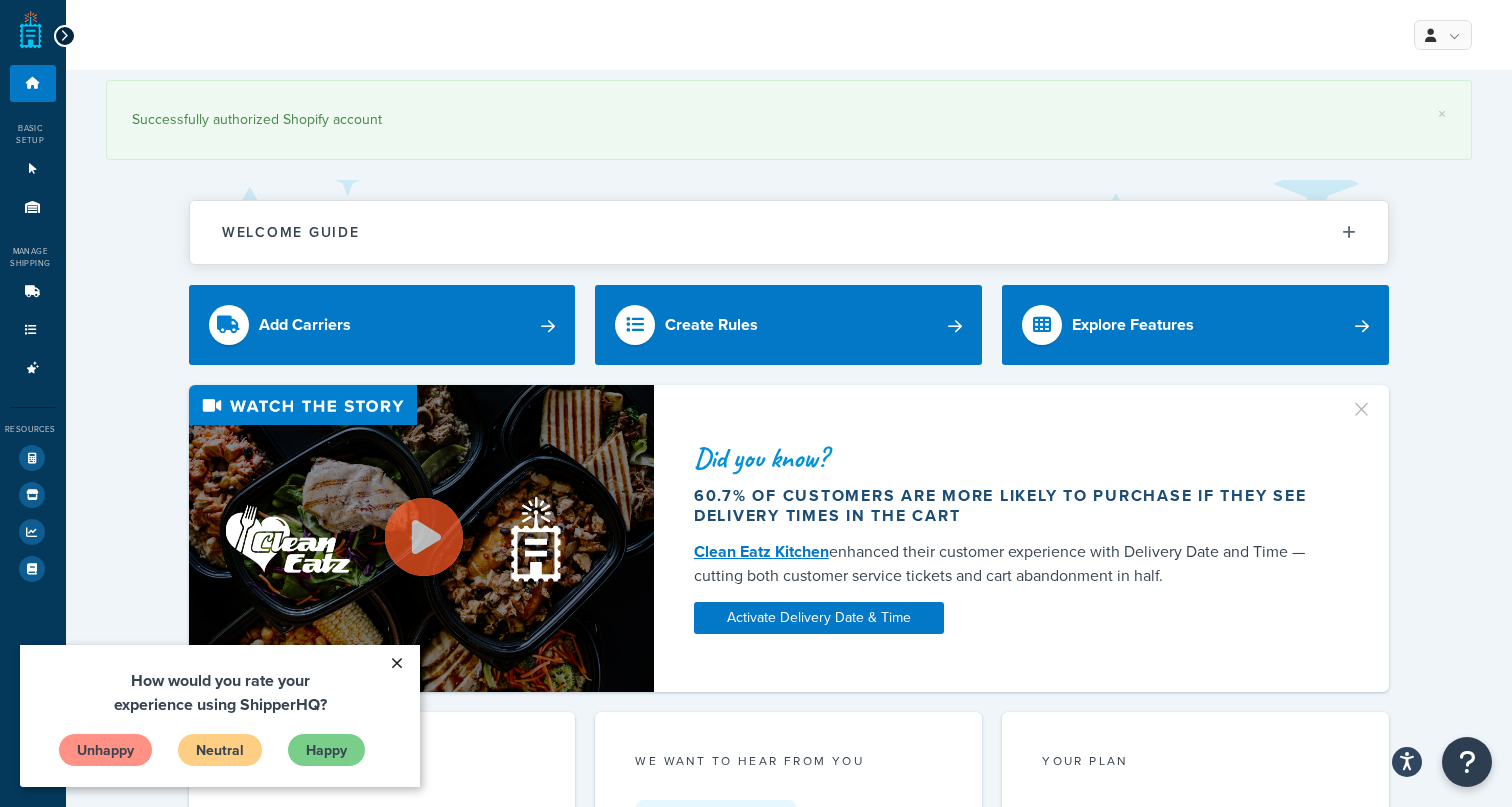 click on "×" at bounding box center [396, 663] 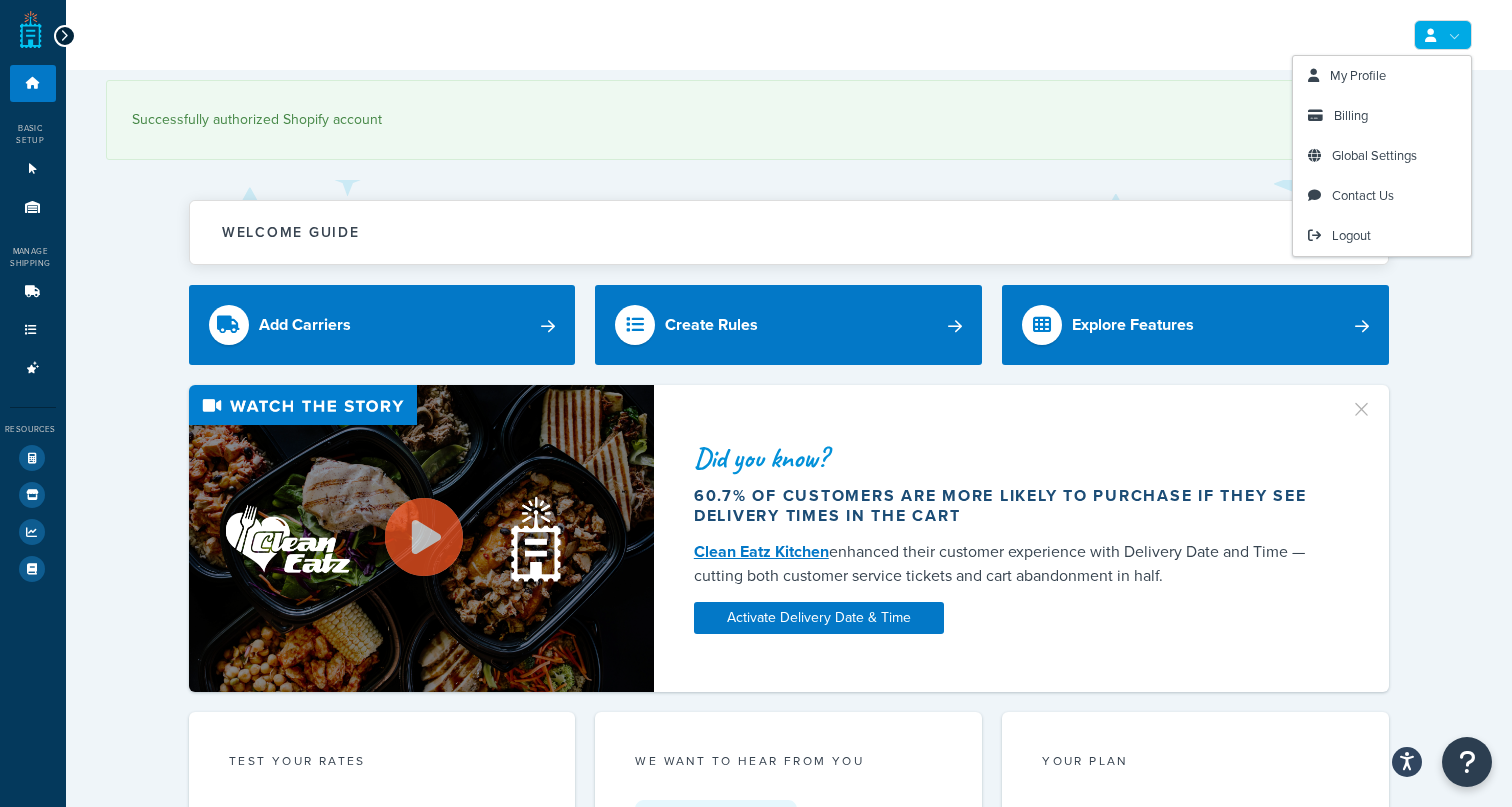 click at bounding box center (1443, 35) 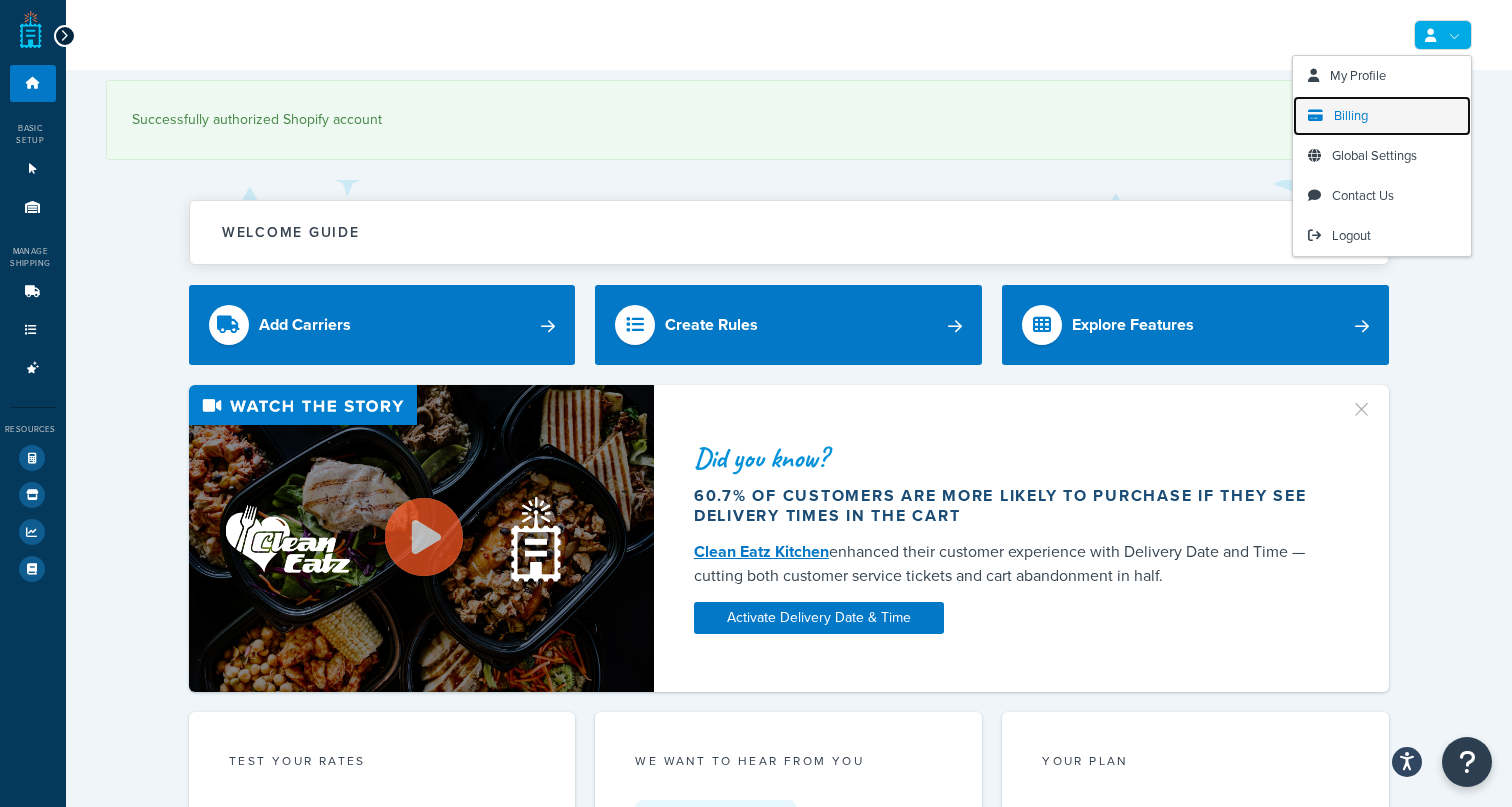 click on "Billing" at bounding box center (1382, 116) 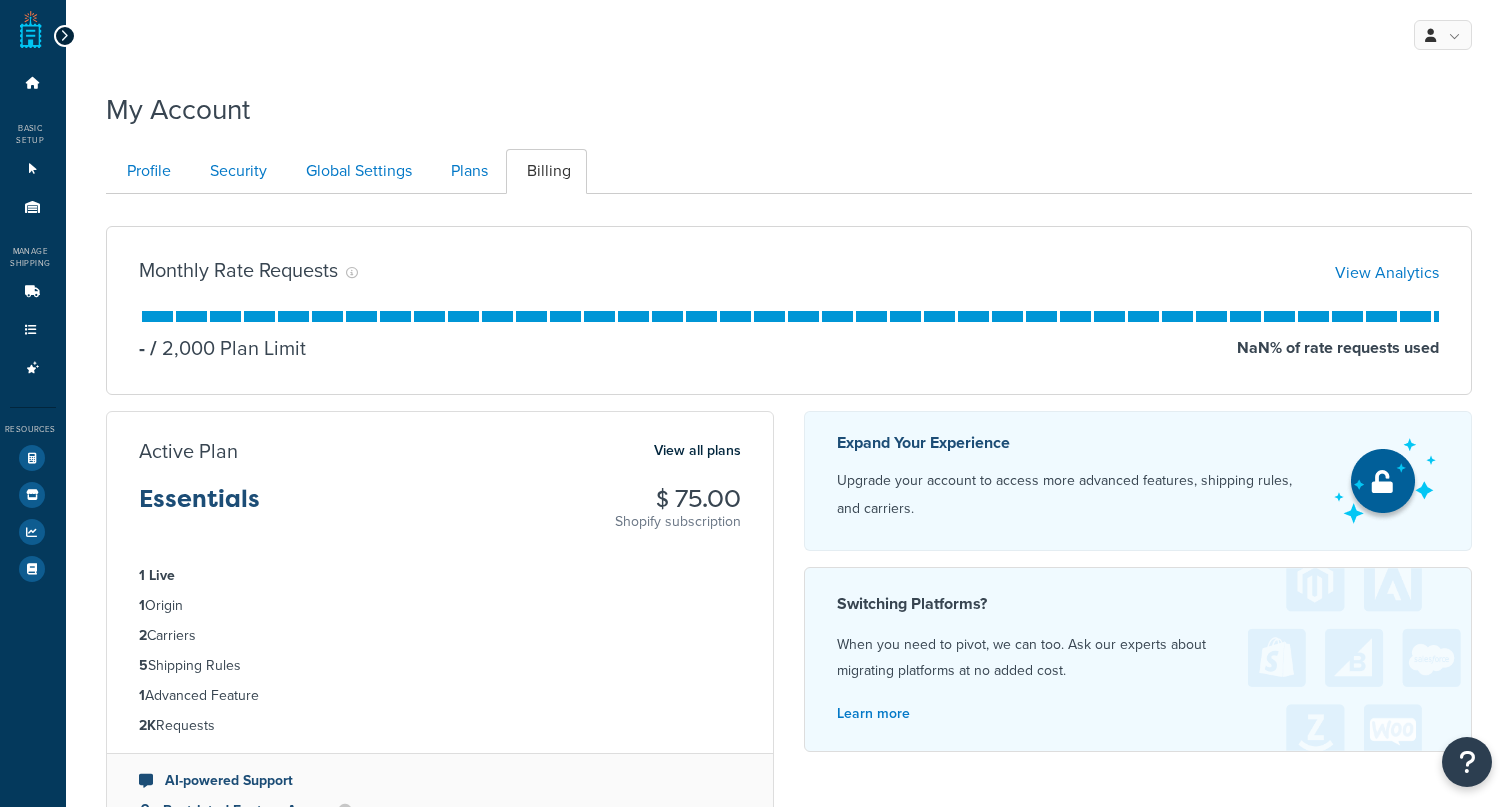 scroll, scrollTop: 0, scrollLeft: 0, axis: both 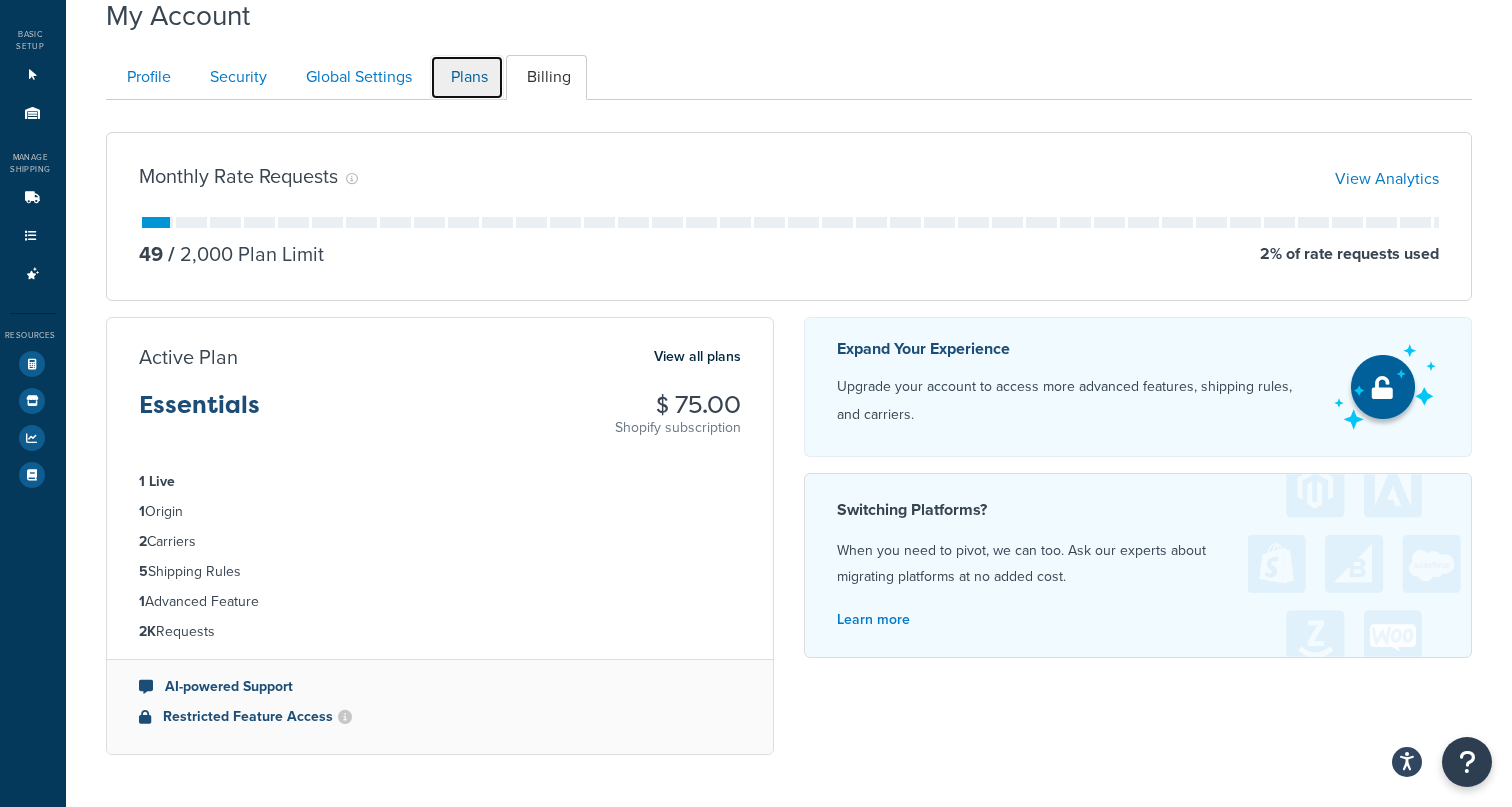 click on "Plans" at bounding box center (467, 77) 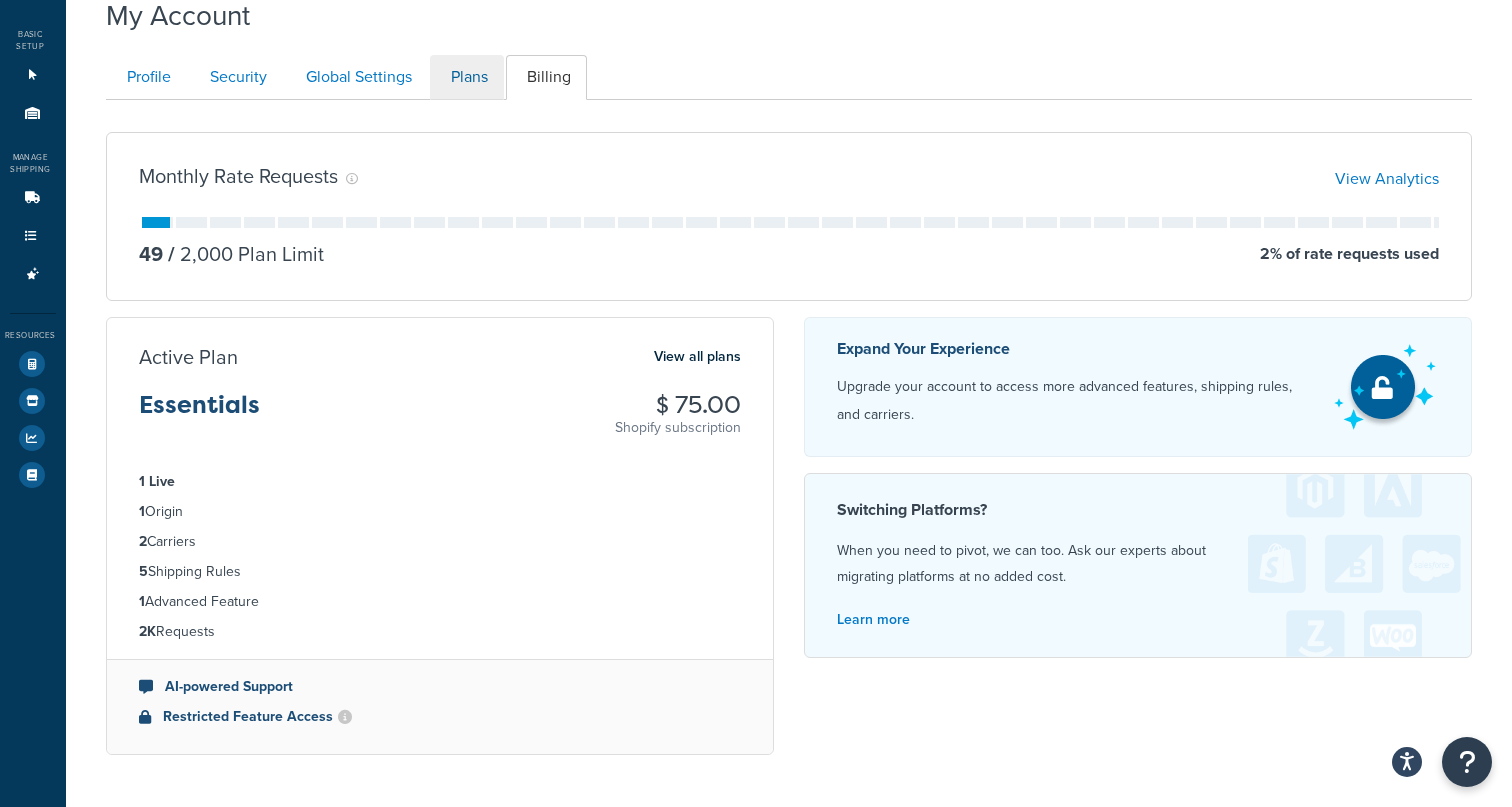 scroll, scrollTop: 194, scrollLeft: 0, axis: vertical 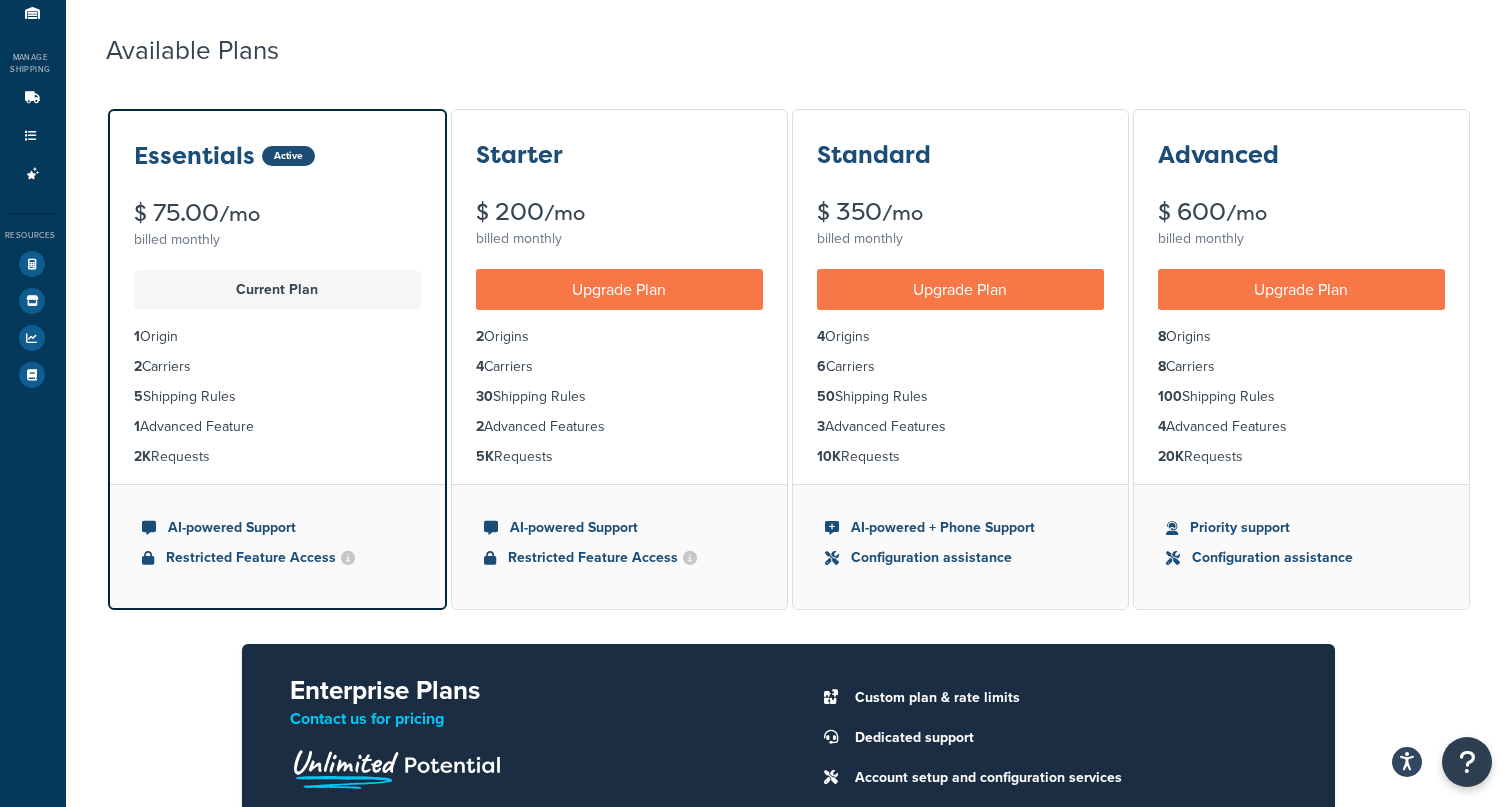 click on "Available Plans" at bounding box center (789, 45) 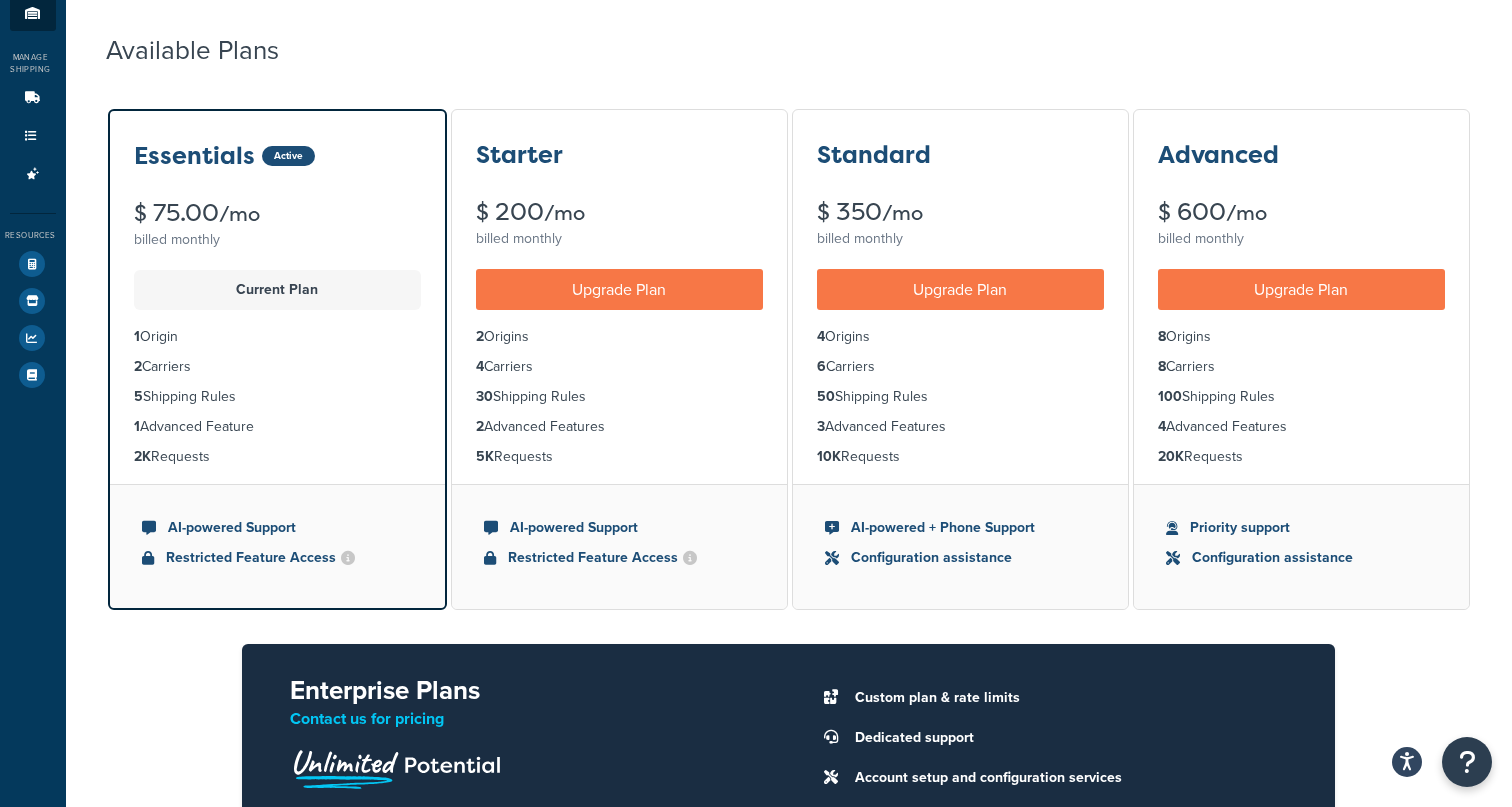 scroll, scrollTop: 94, scrollLeft: 0, axis: vertical 